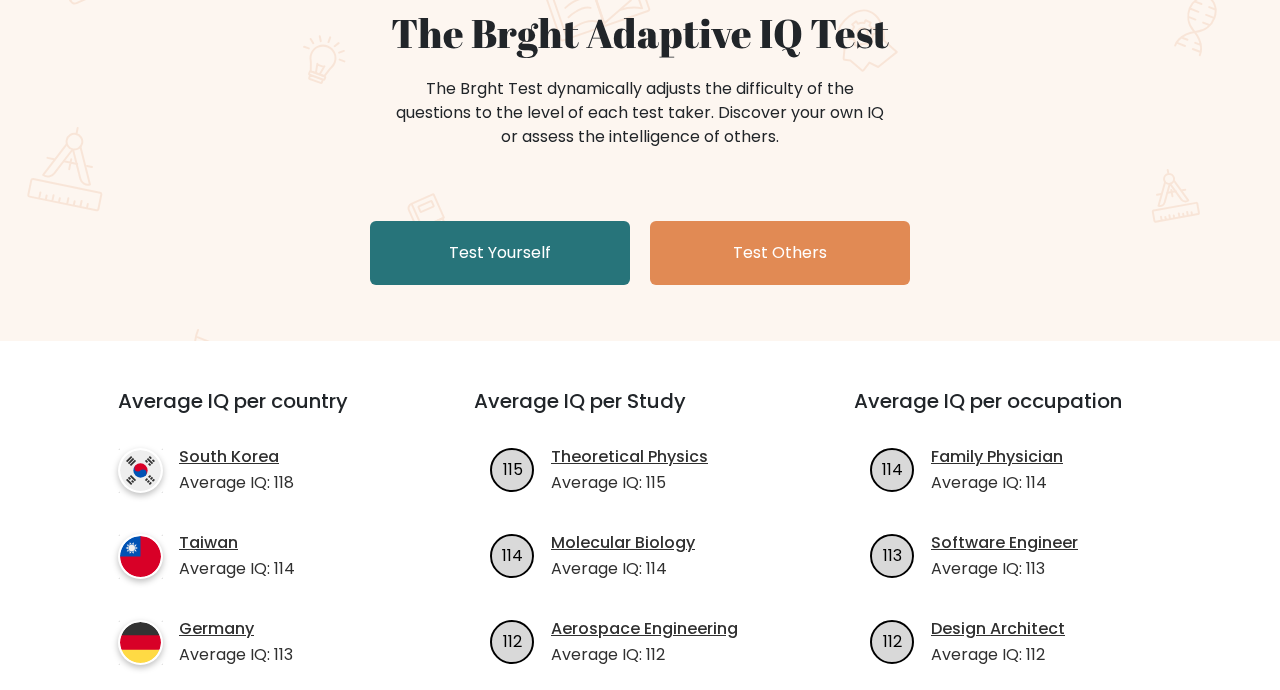 scroll, scrollTop: 196, scrollLeft: 0, axis: vertical 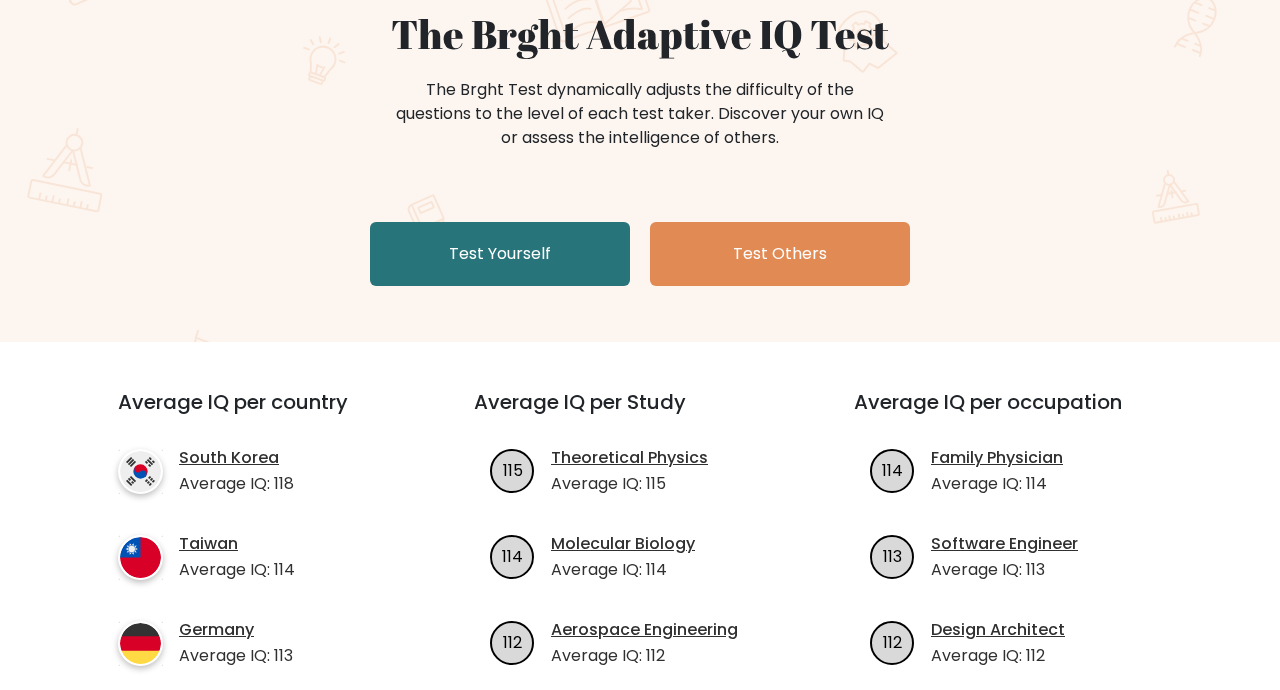 click on "Test Yourself" at bounding box center (500, 254) 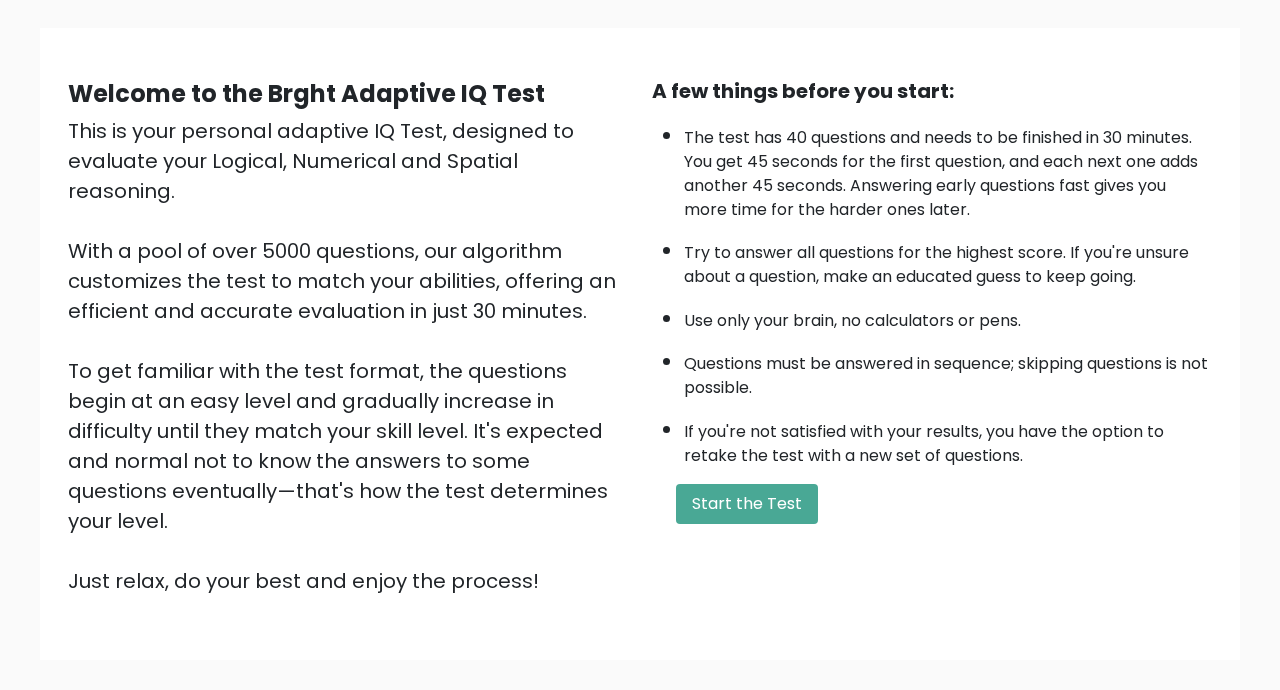 scroll, scrollTop: 226, scrollLeft: 0, axis: vertical 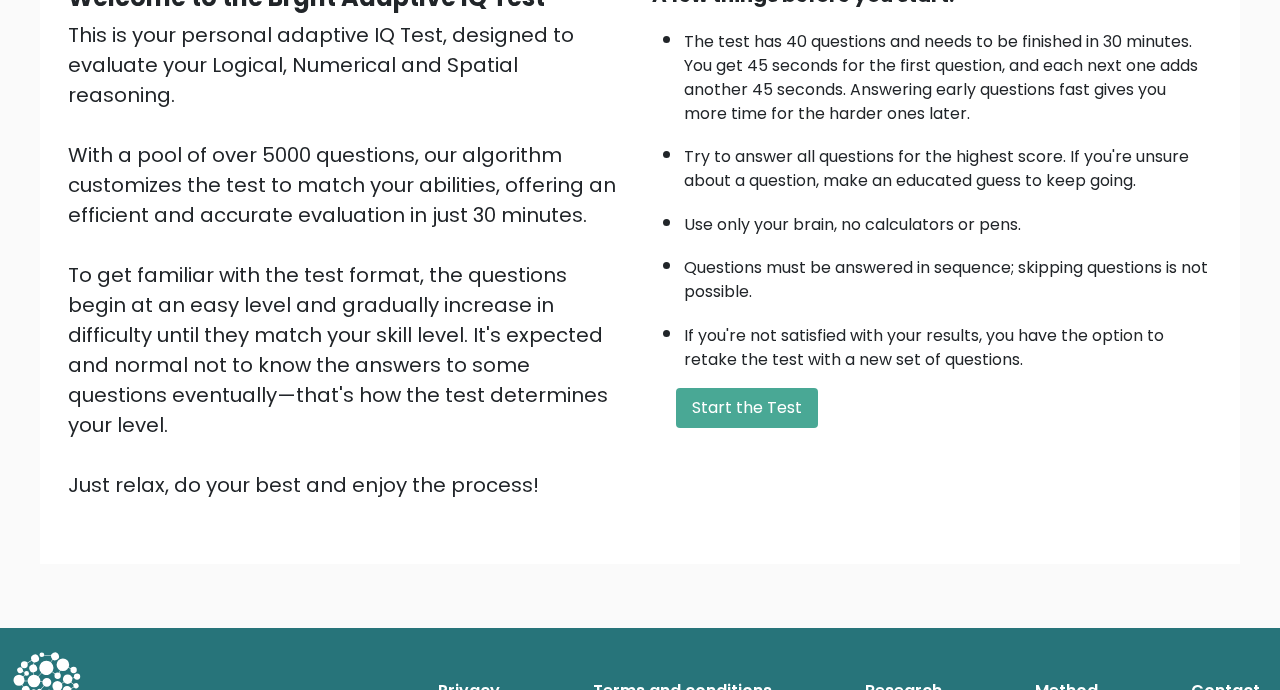 click on "Start the Test" at bounding box center [747, 408] 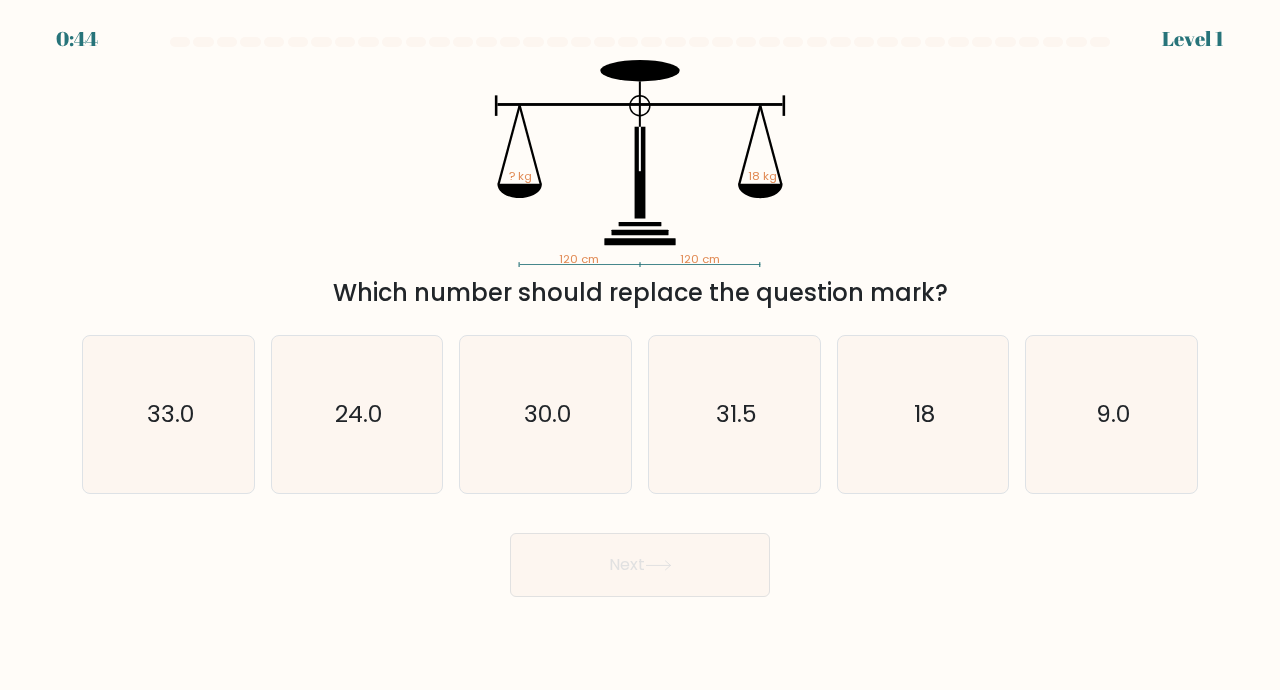 scroll, scrollTop: 0, scrollLeft: 0, axis: both 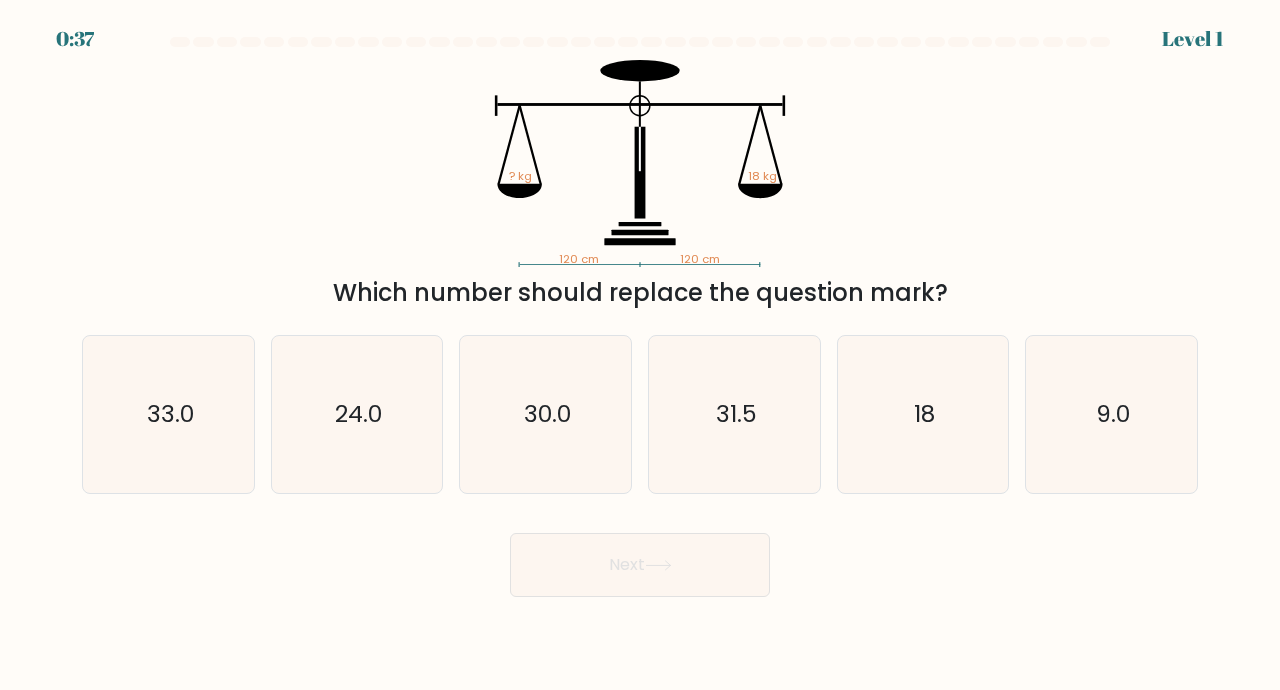 click on "18" 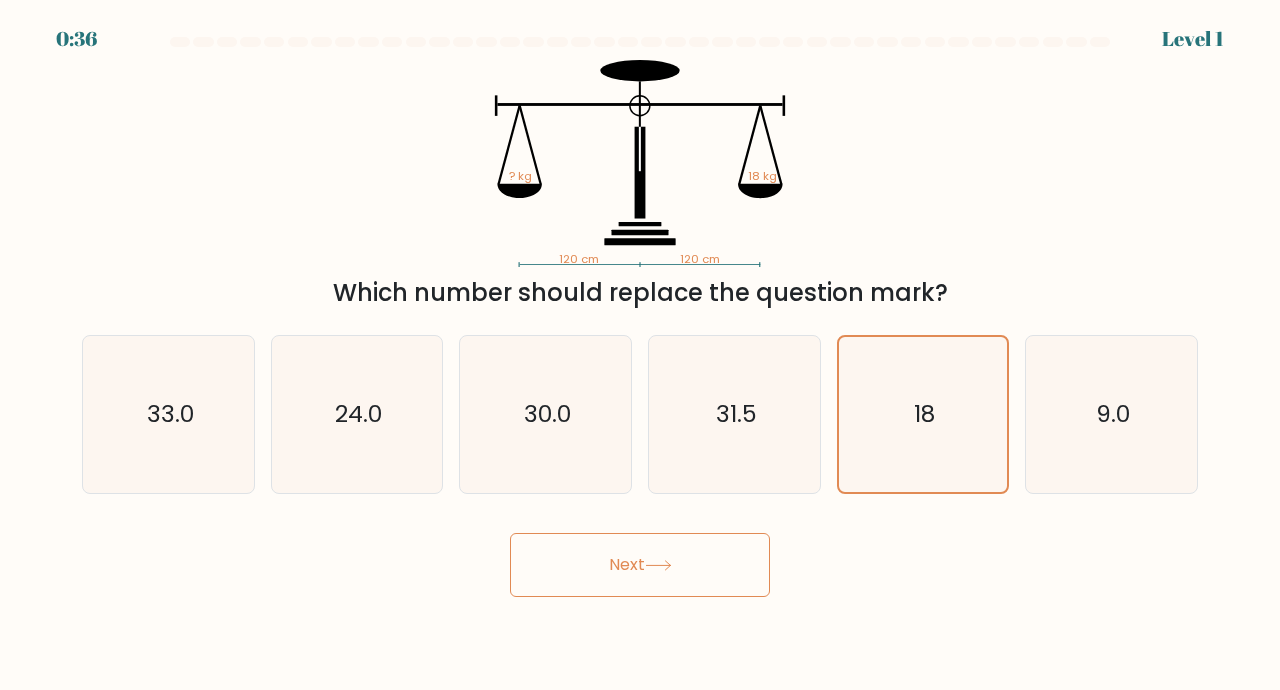 click on "Next" at bounding box center [640, 565] 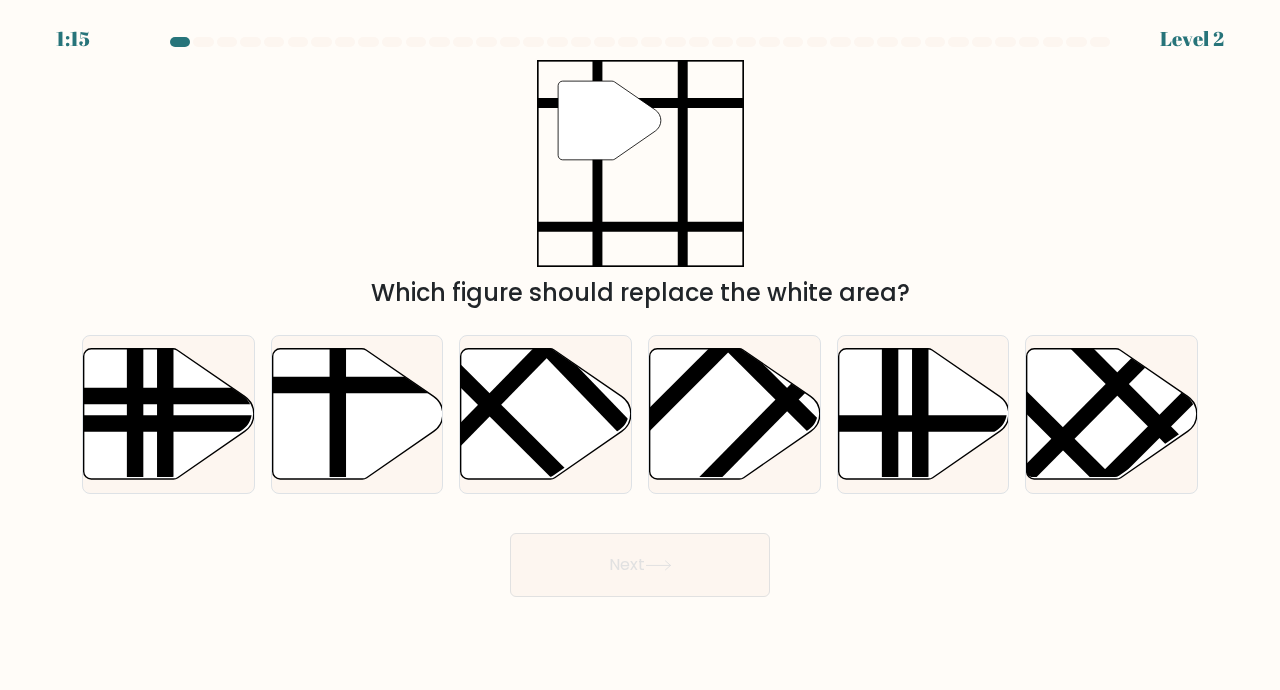 click 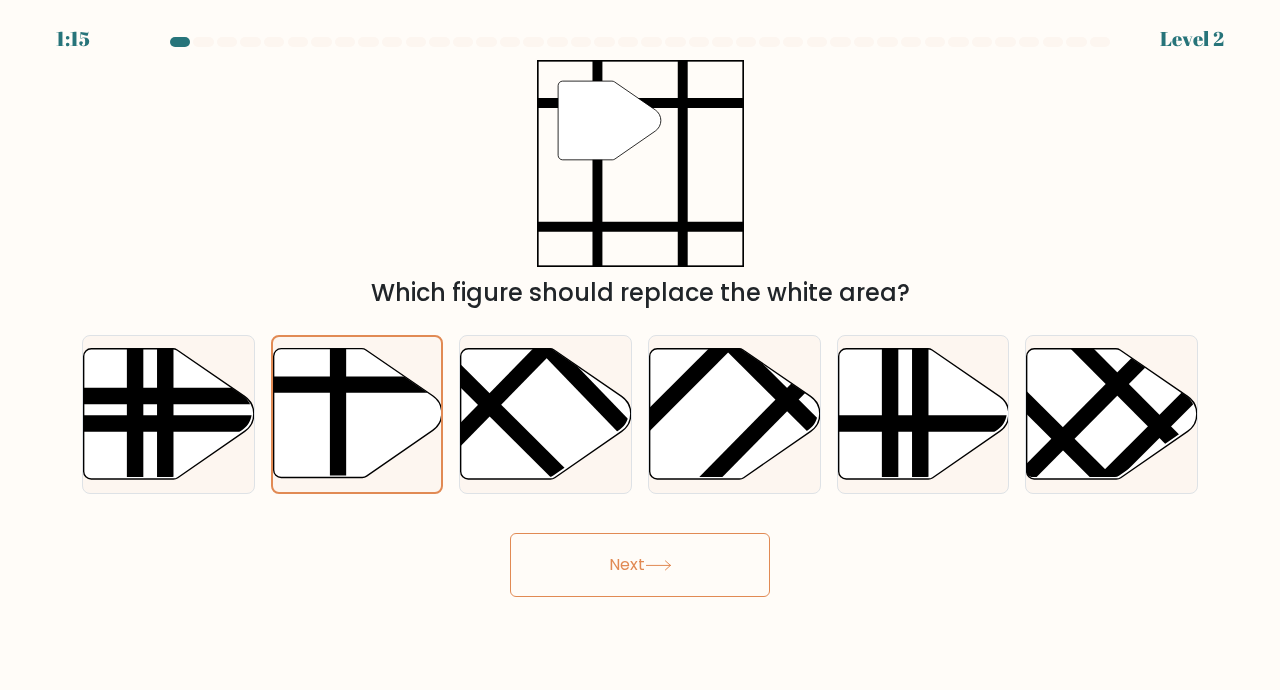 click on "Next" at bounding box center [640, 565] 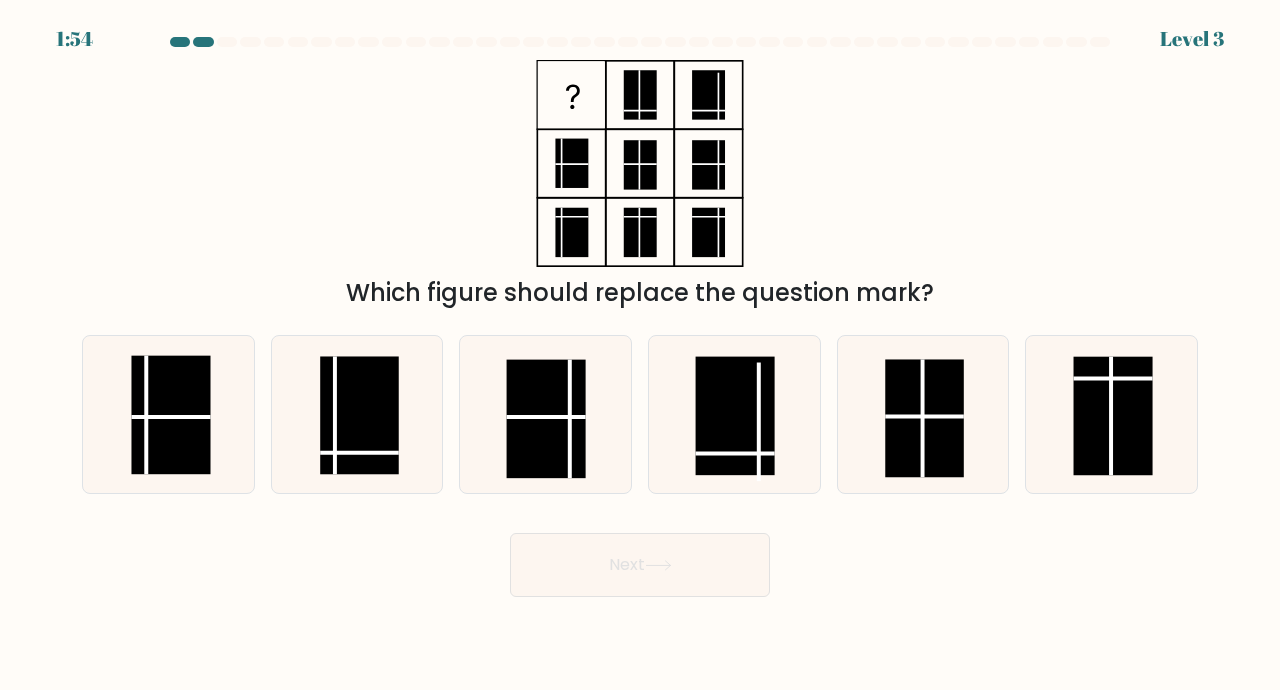 click 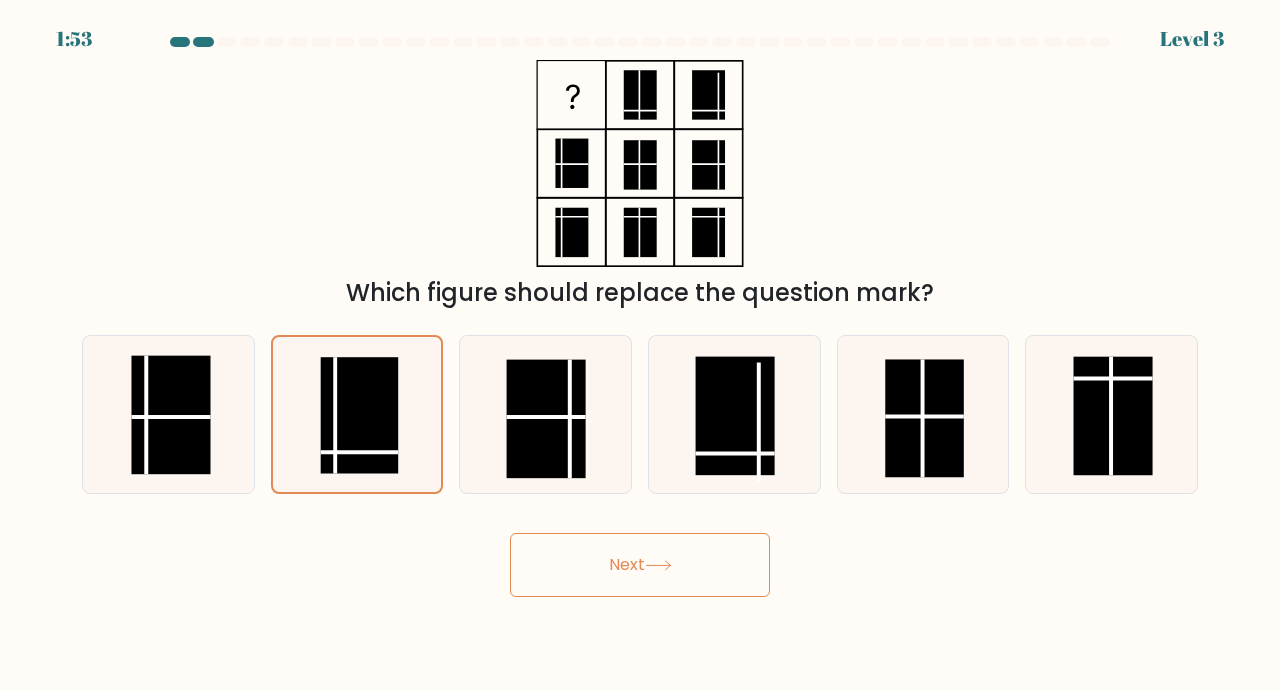 click on "Next" at bounding box center [640, 565] 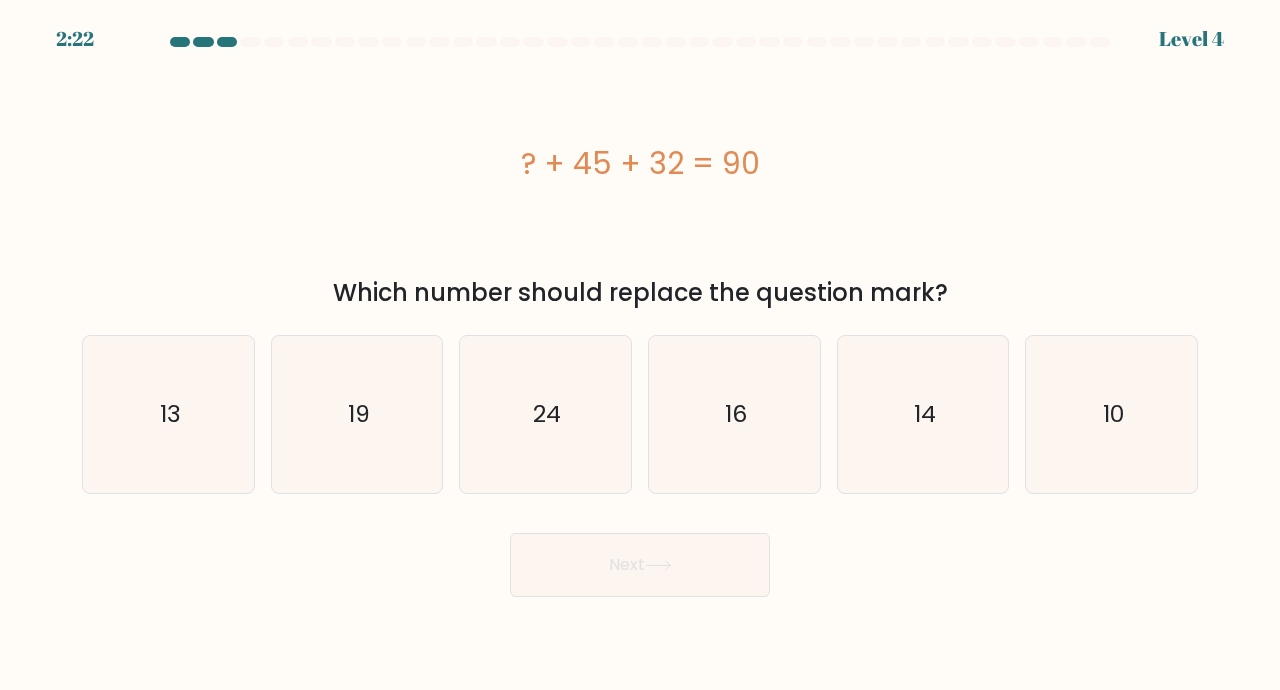click on "10" 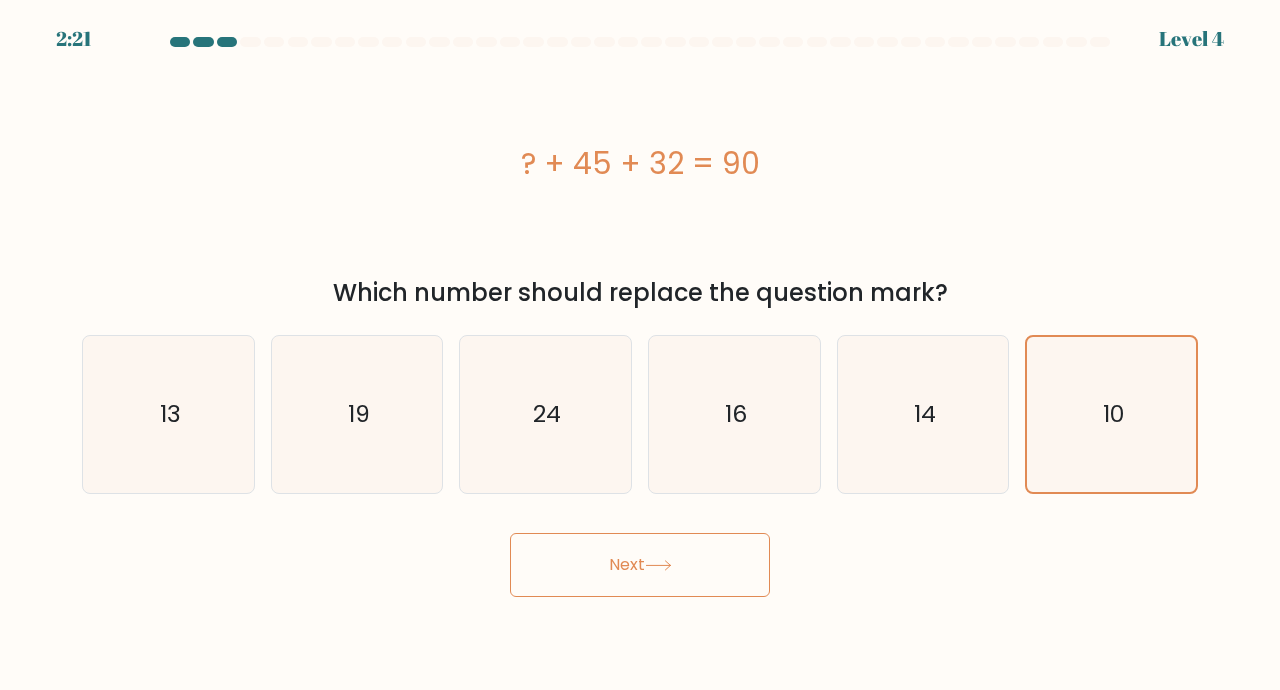 click on "Next" at bounding box center [640, 565] 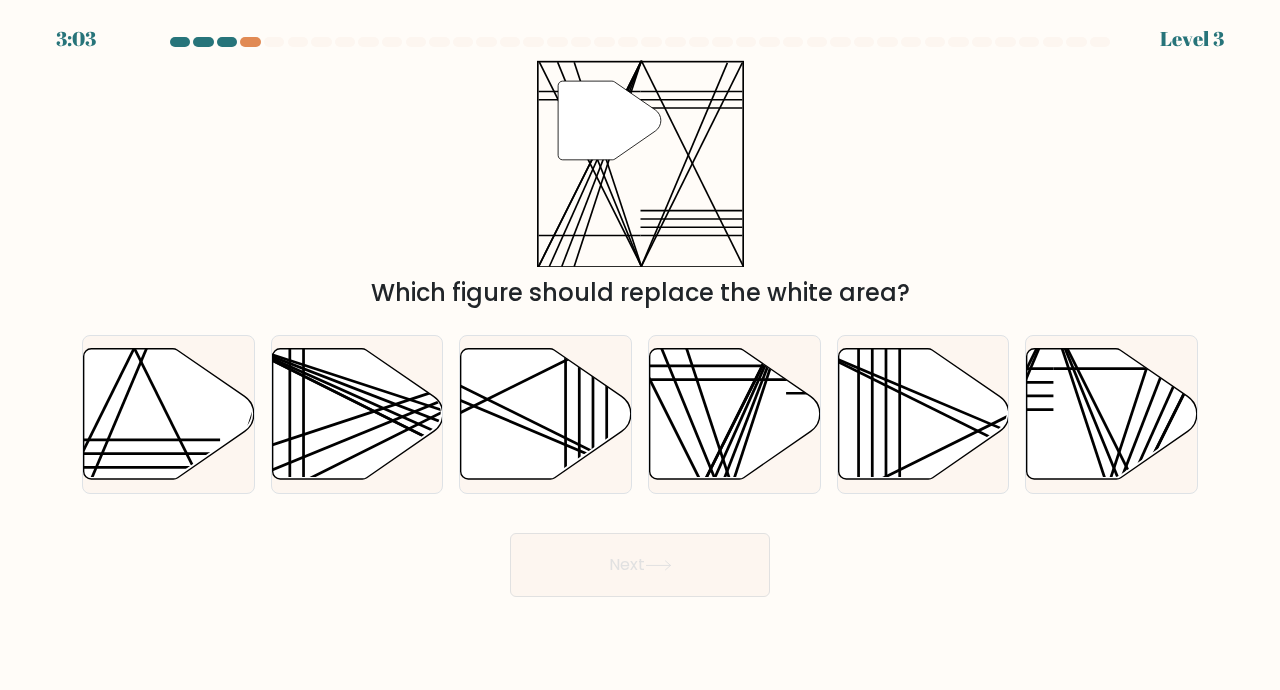 click 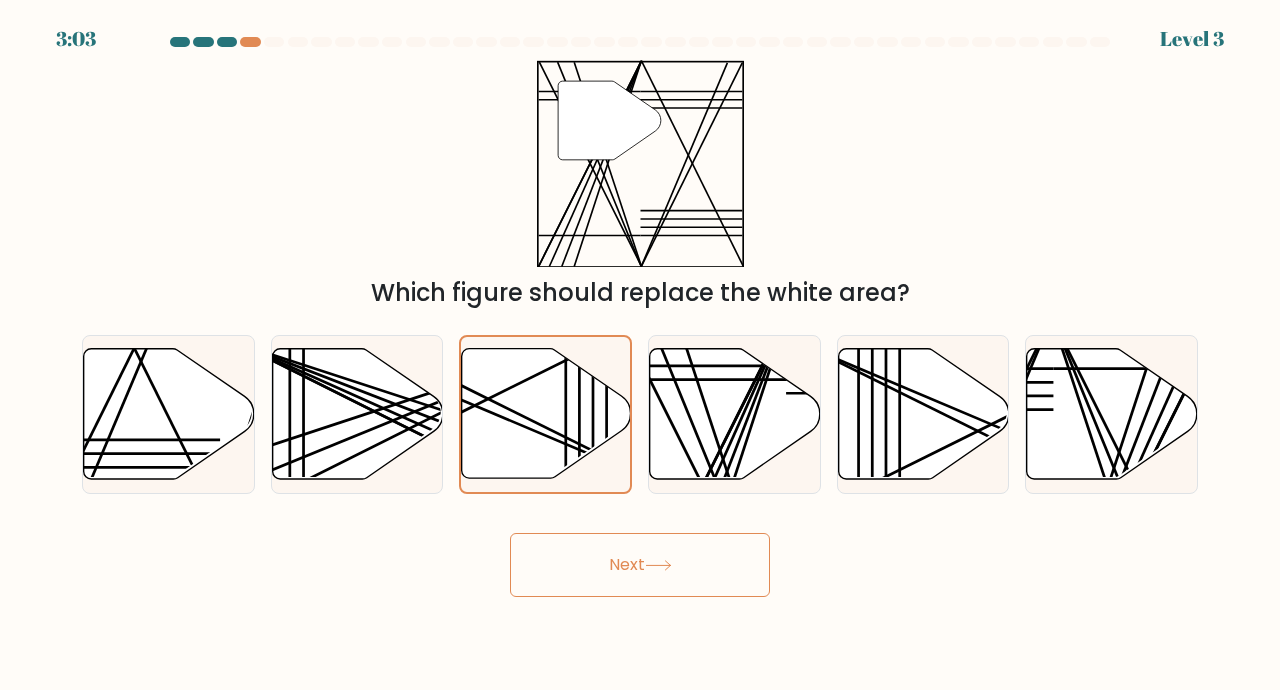 click 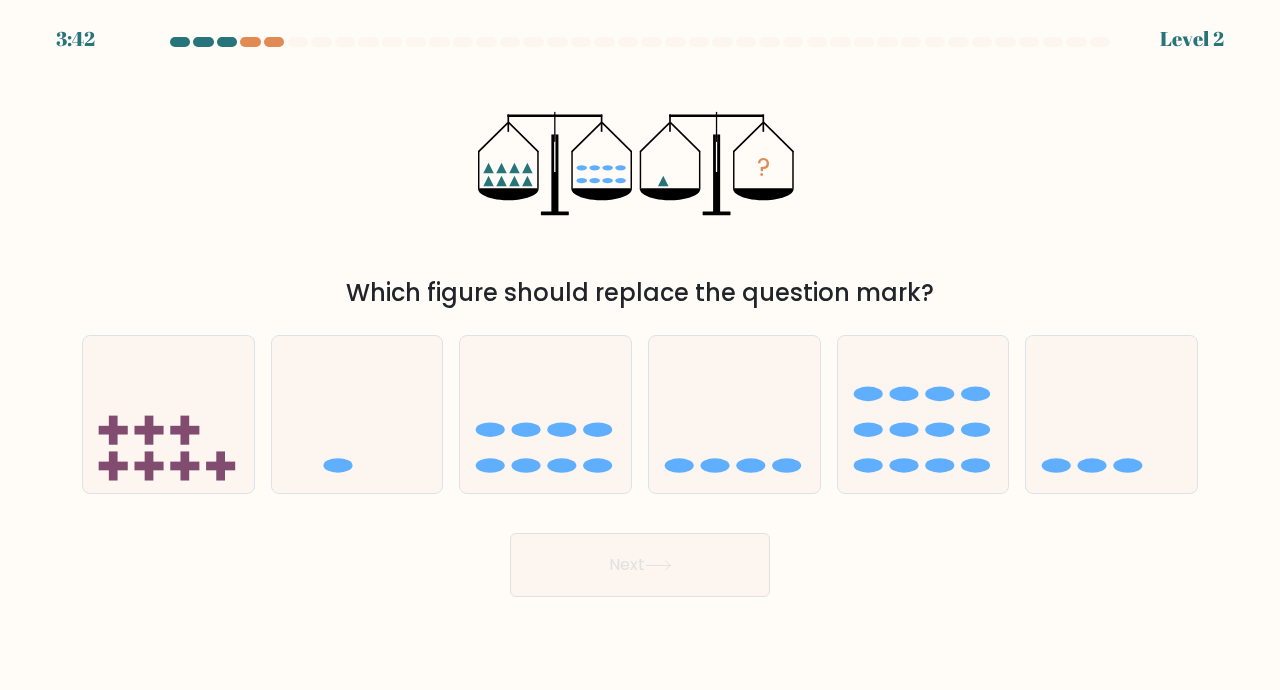 click 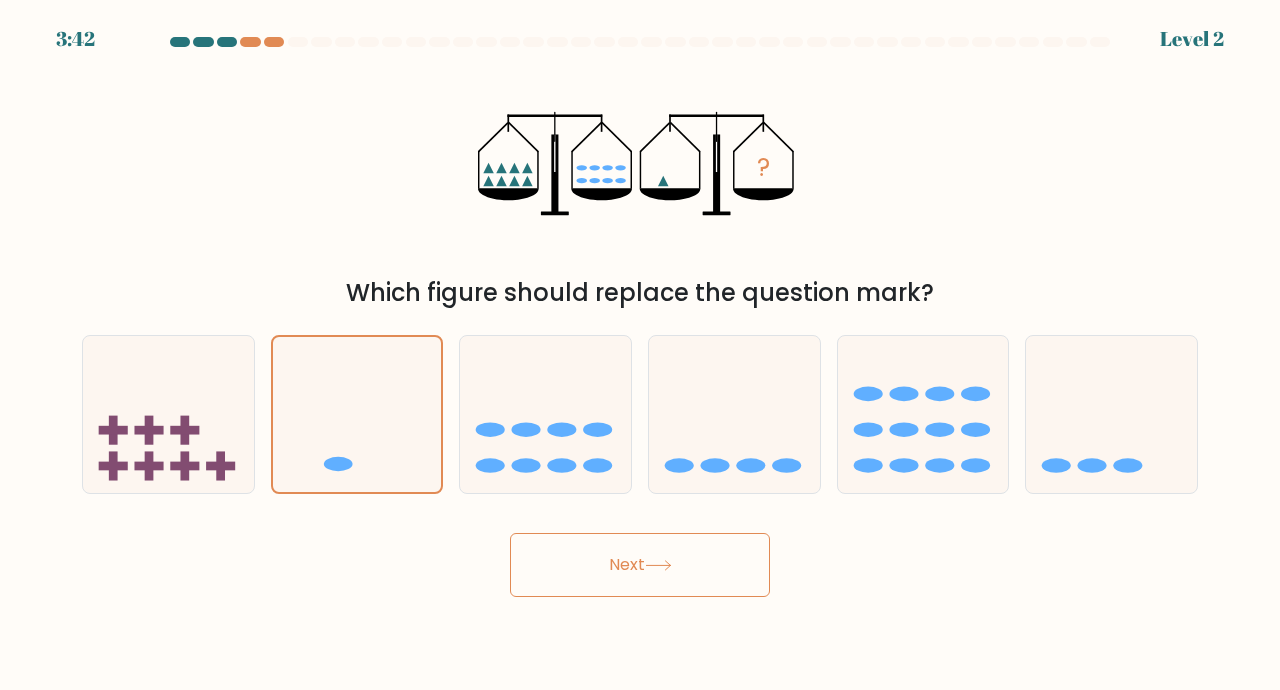 click on "Next" at bounding box center [640, 565] 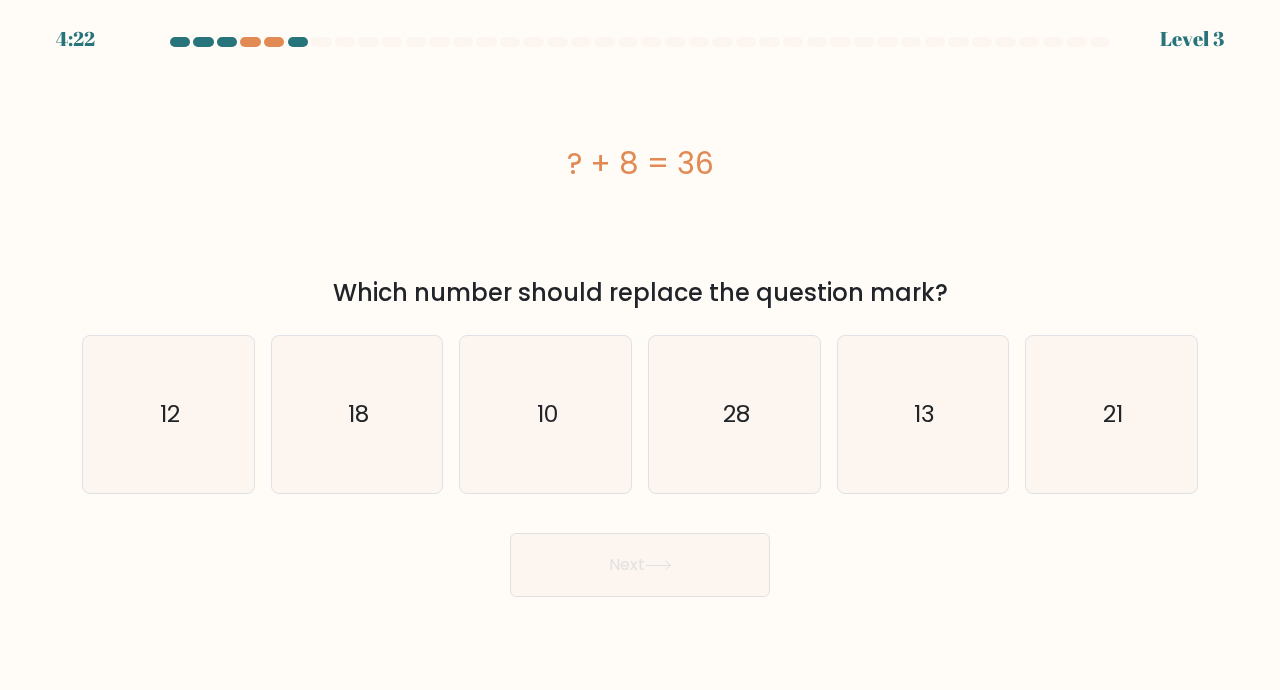 click on "28" 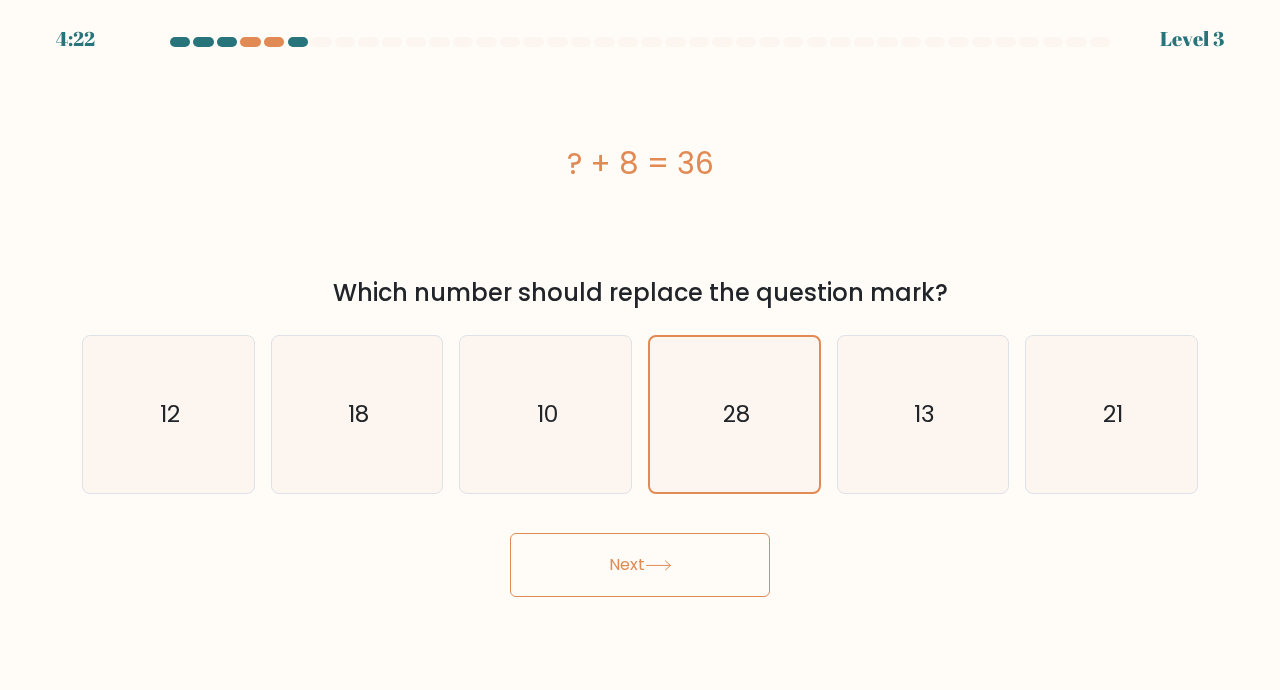 click on "Next" at bounding box center [640, 565] 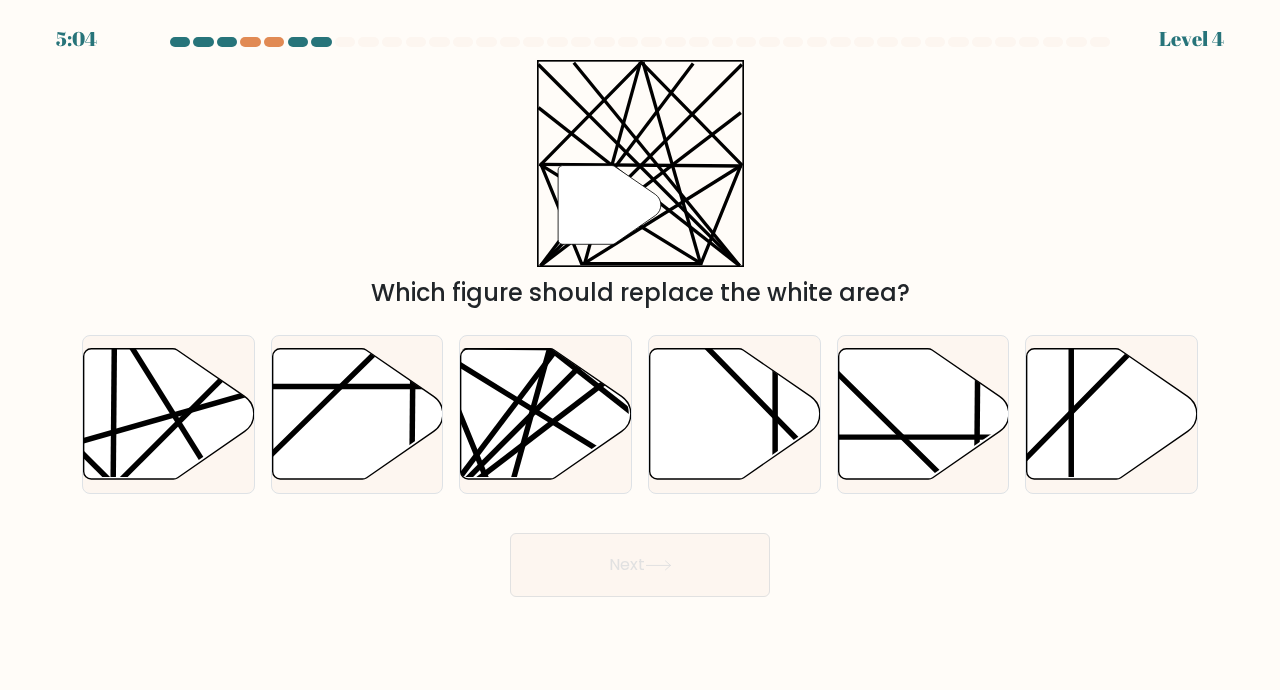 click 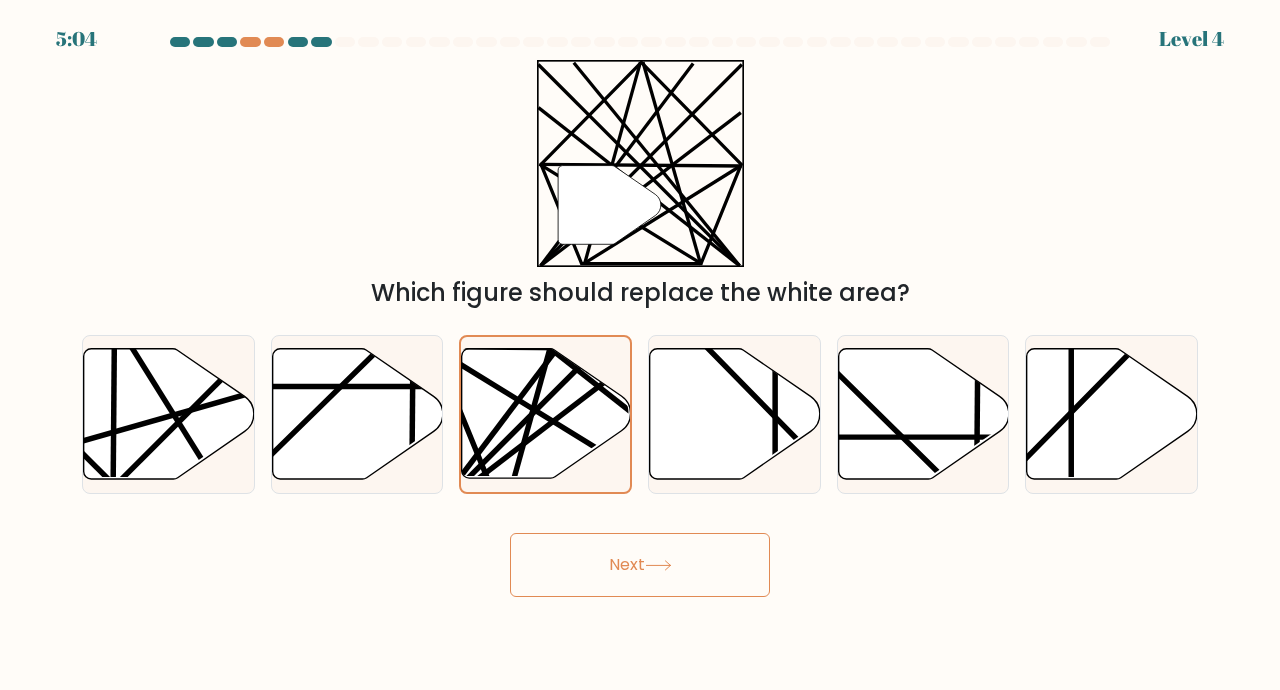 click on "Next" at bounding box center (640, 565) 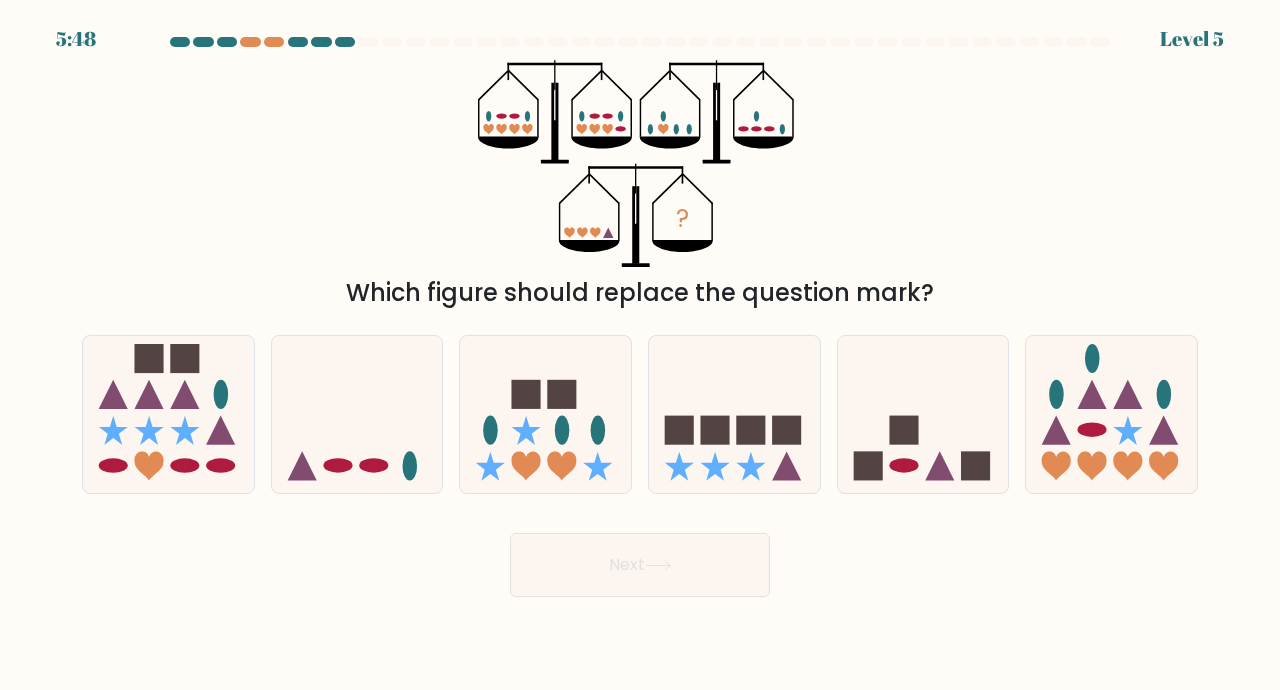 click on "Next" at bounding box center [640, 565] 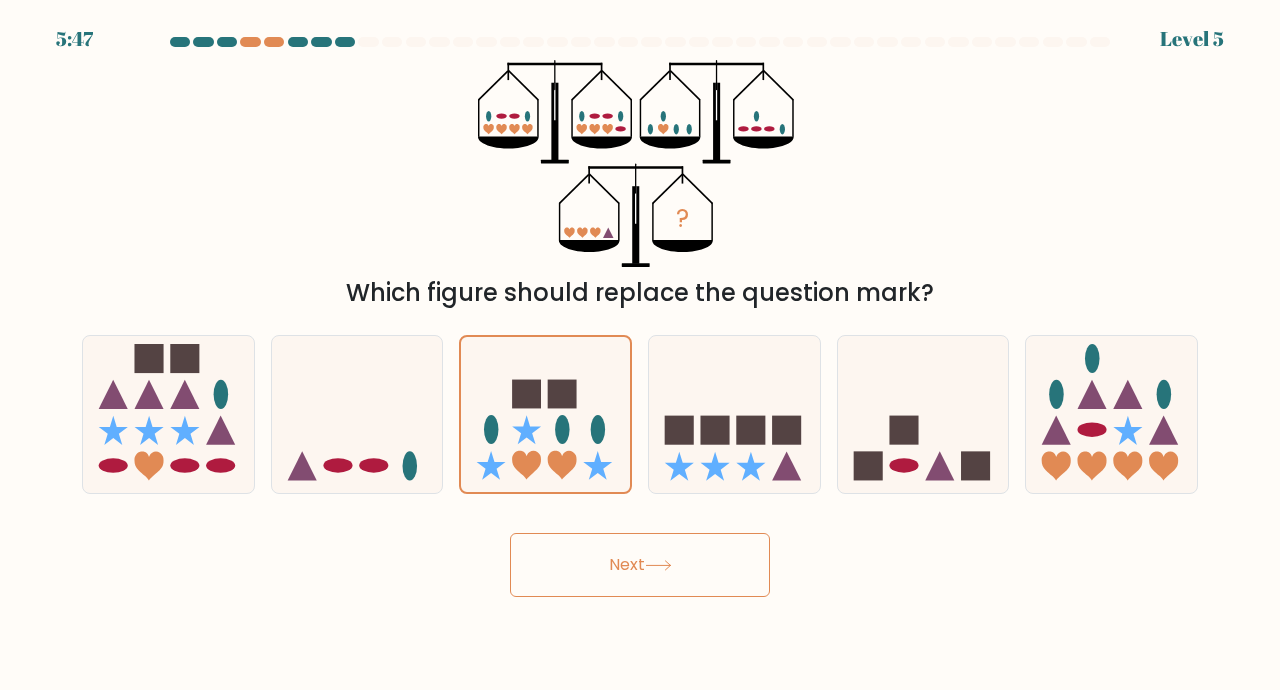 click on "Next" at bounding box center [640, 565] 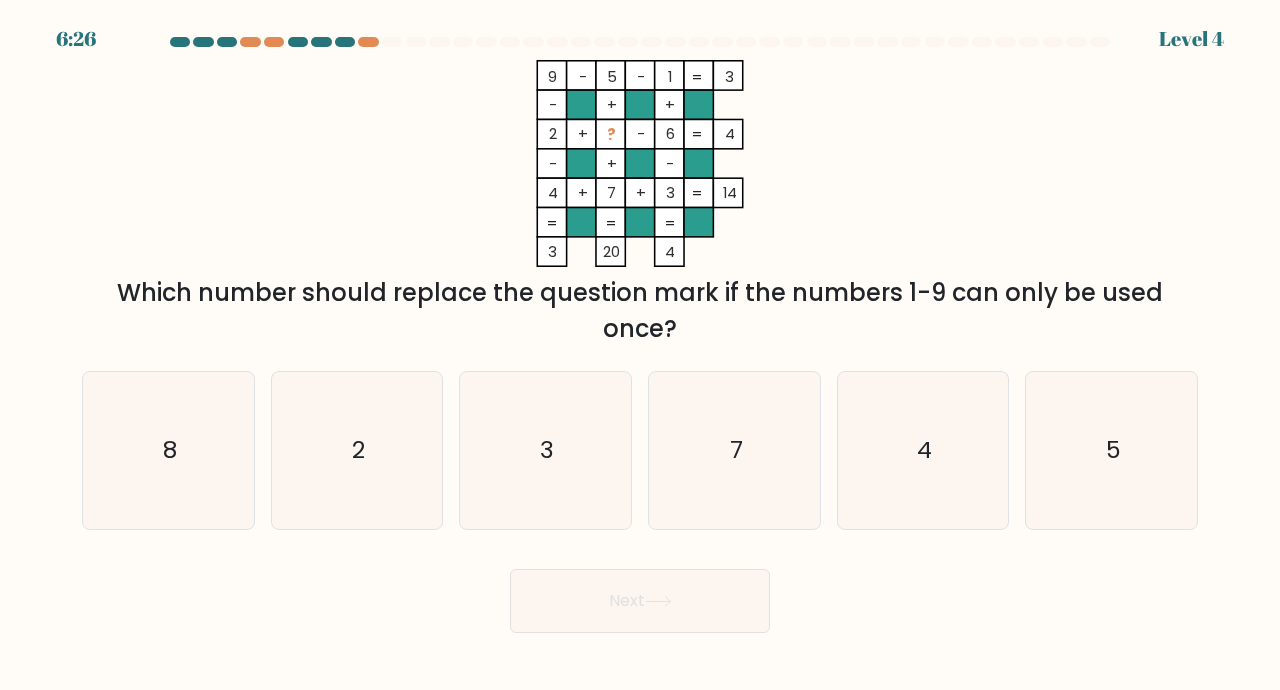 click on "7" 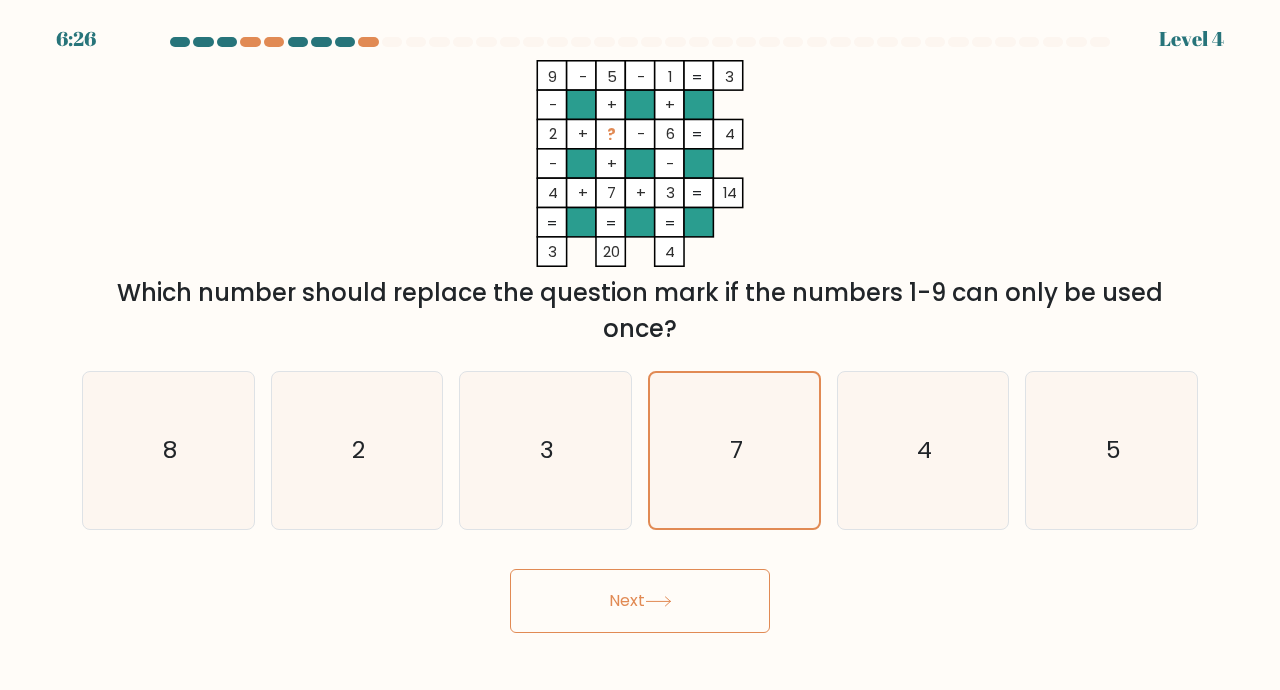 click on "Next" at bounding box center [640, 601] 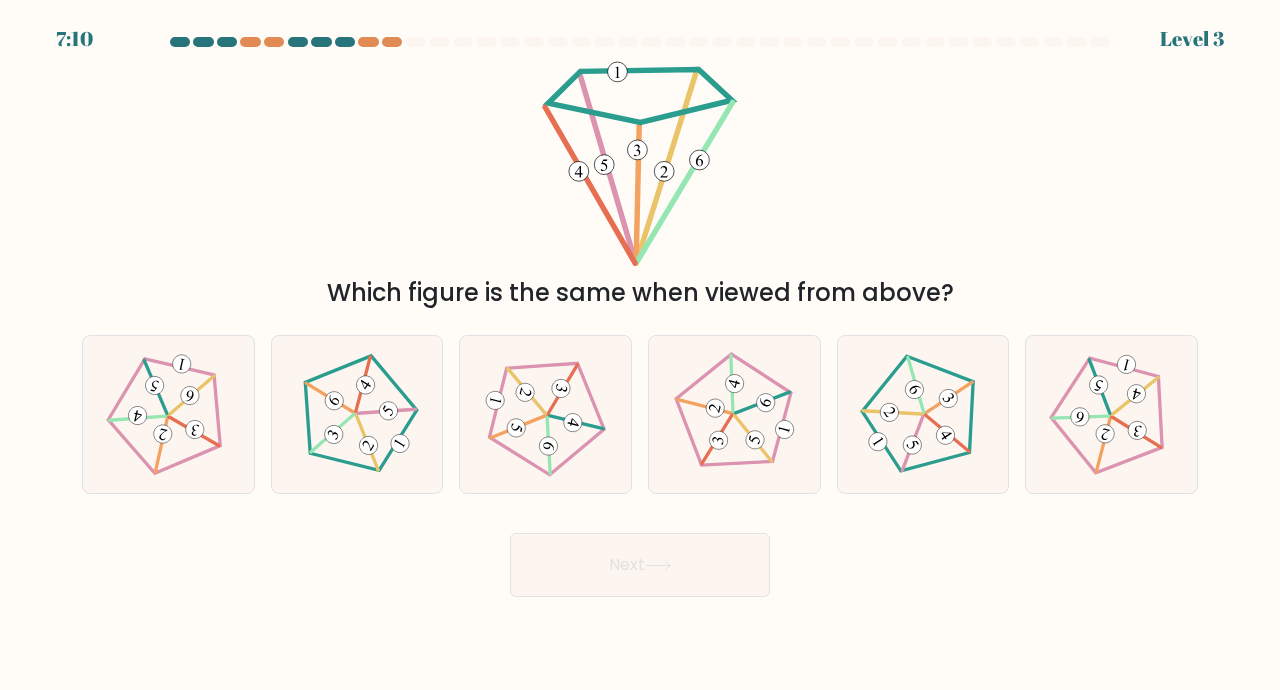 click 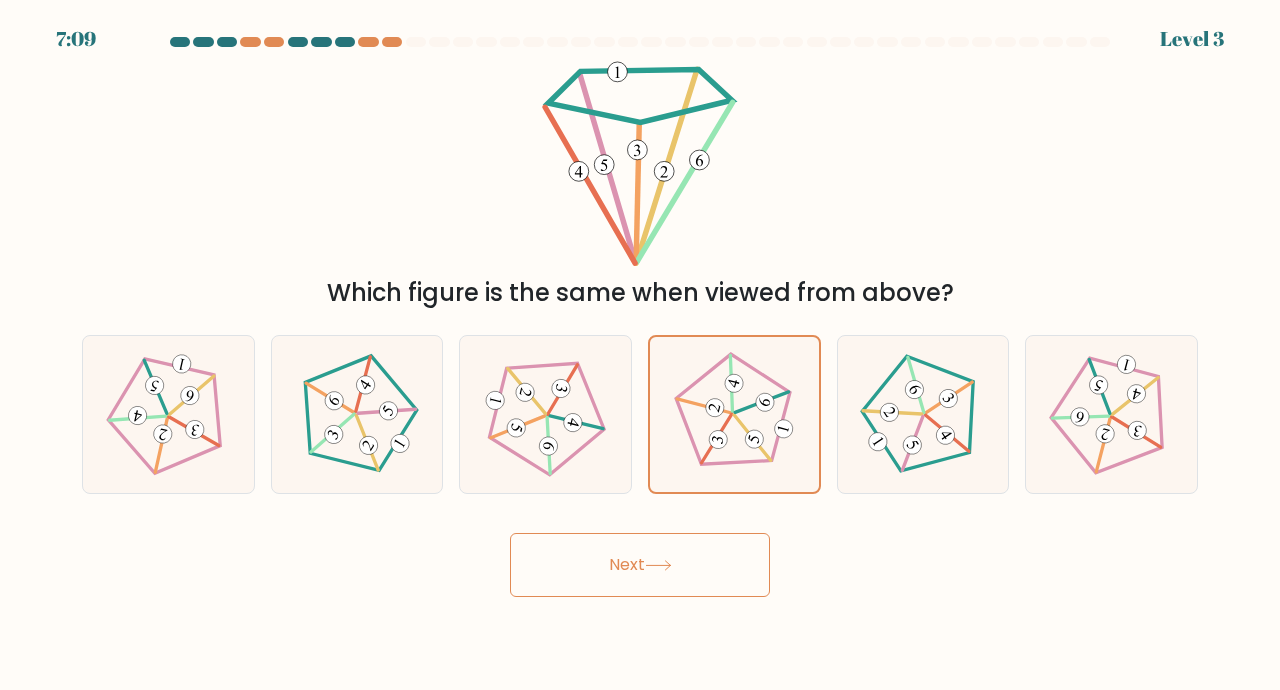 click on "Next" at bounding box center (640, 565) 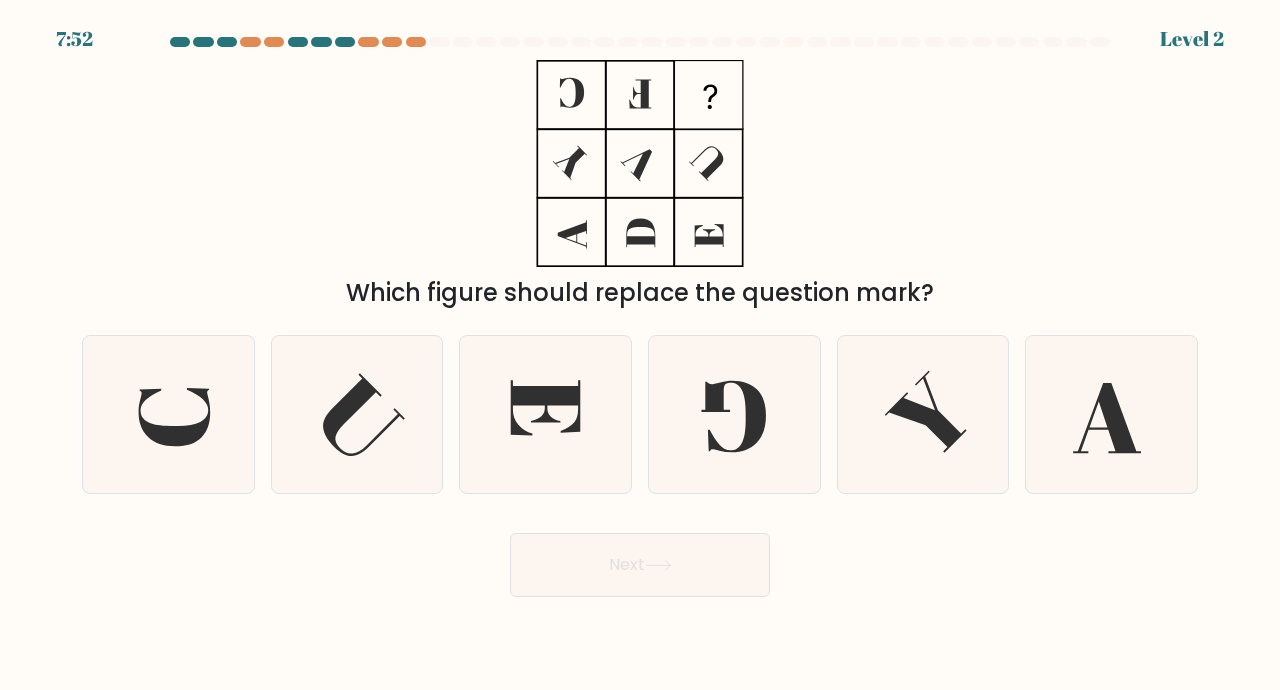 click 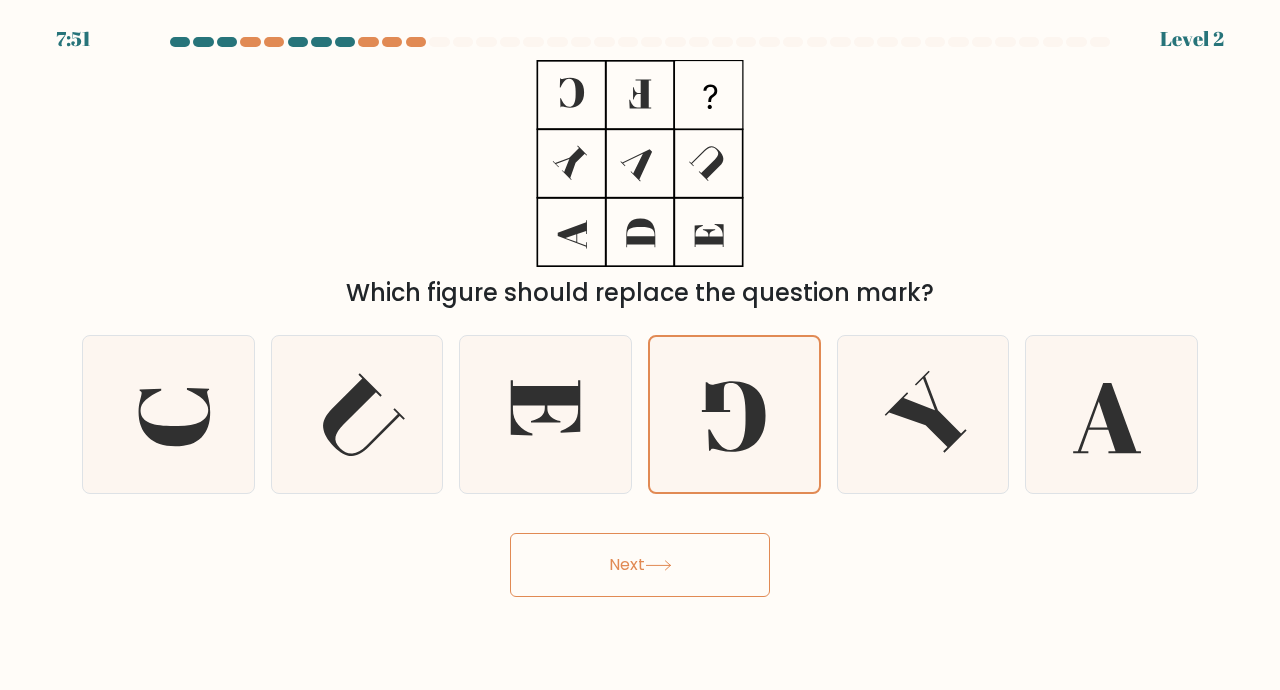 click on "Next" at bounding box center [640, 565] 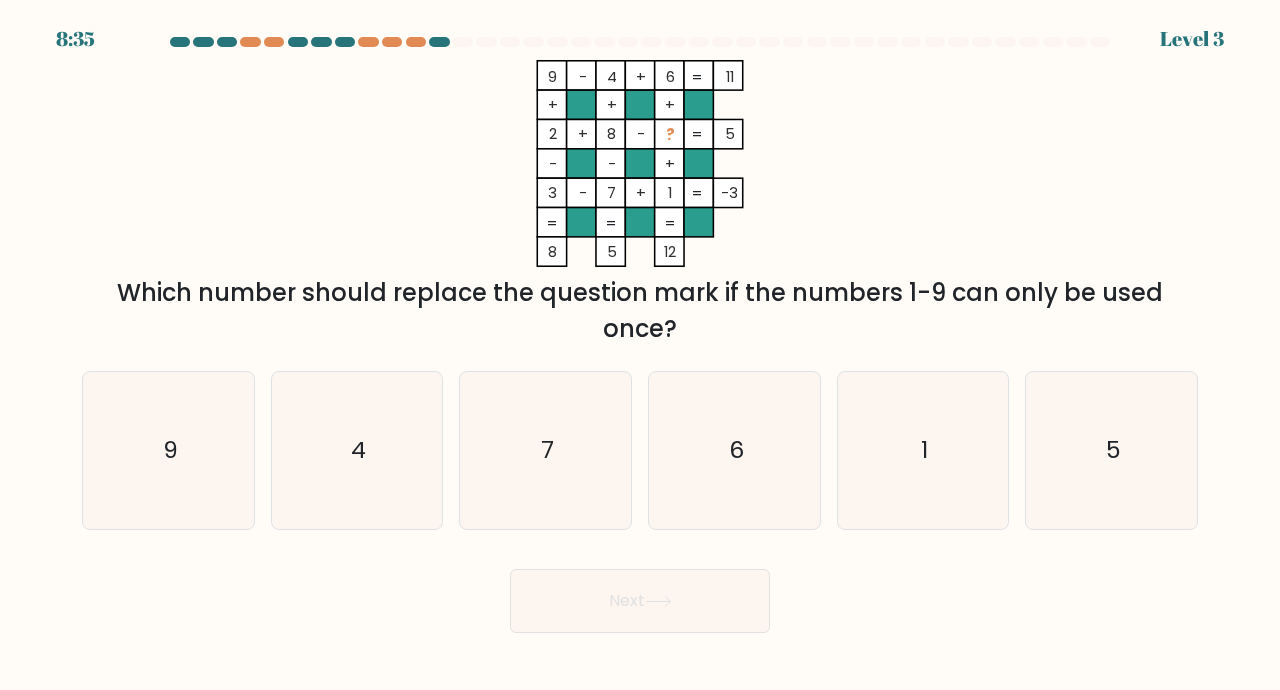 click on "5" 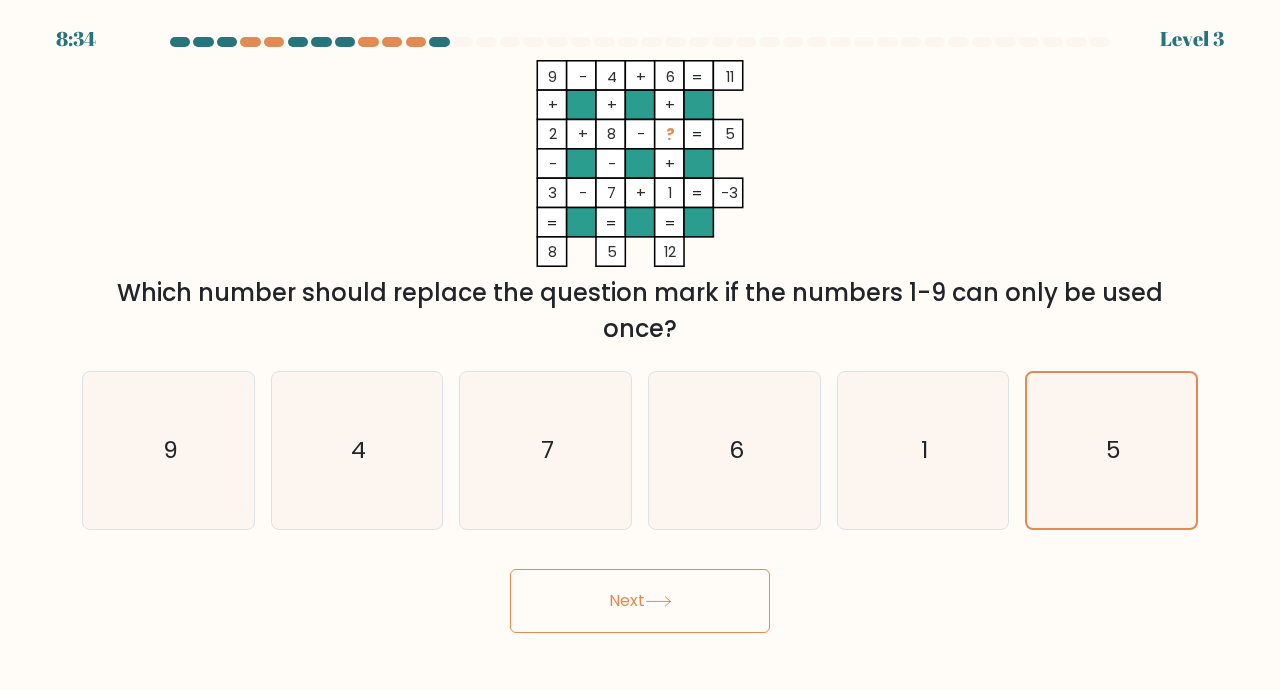 click on "Next" at bounding box center [640, 601] 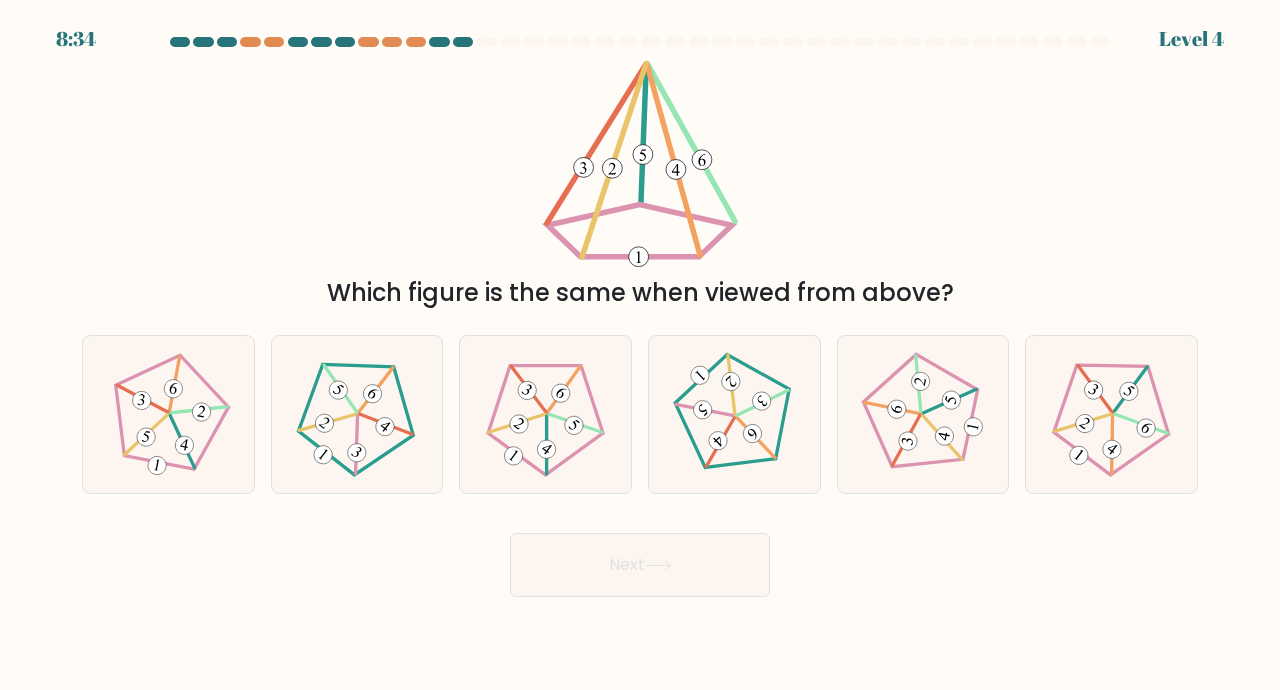 click on "Next" at bounding box center [640, 565] 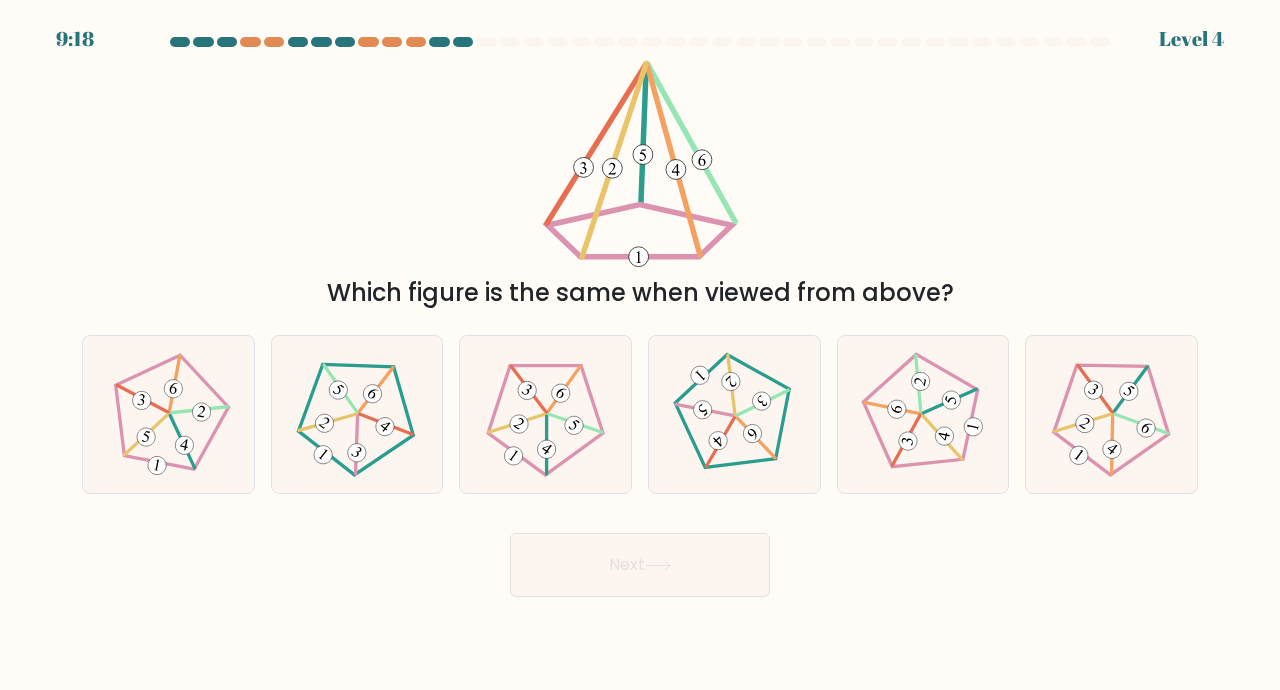 click 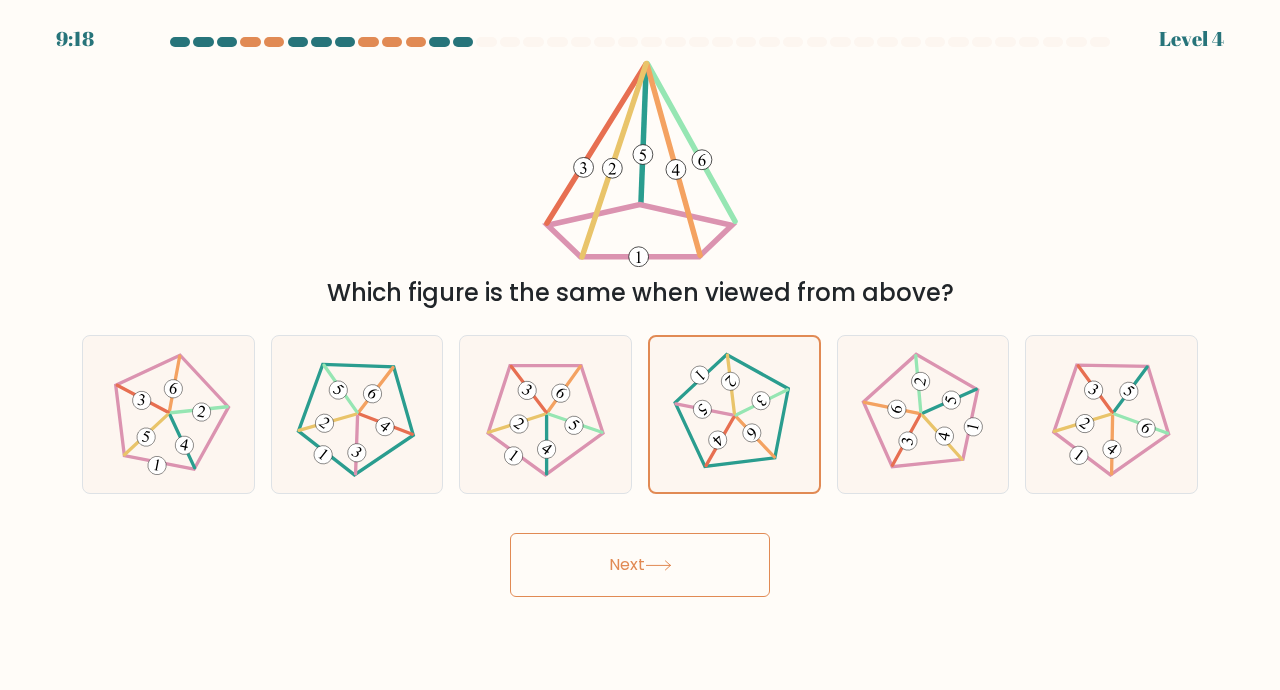 click on "Next" at bounding box center (640, 565) 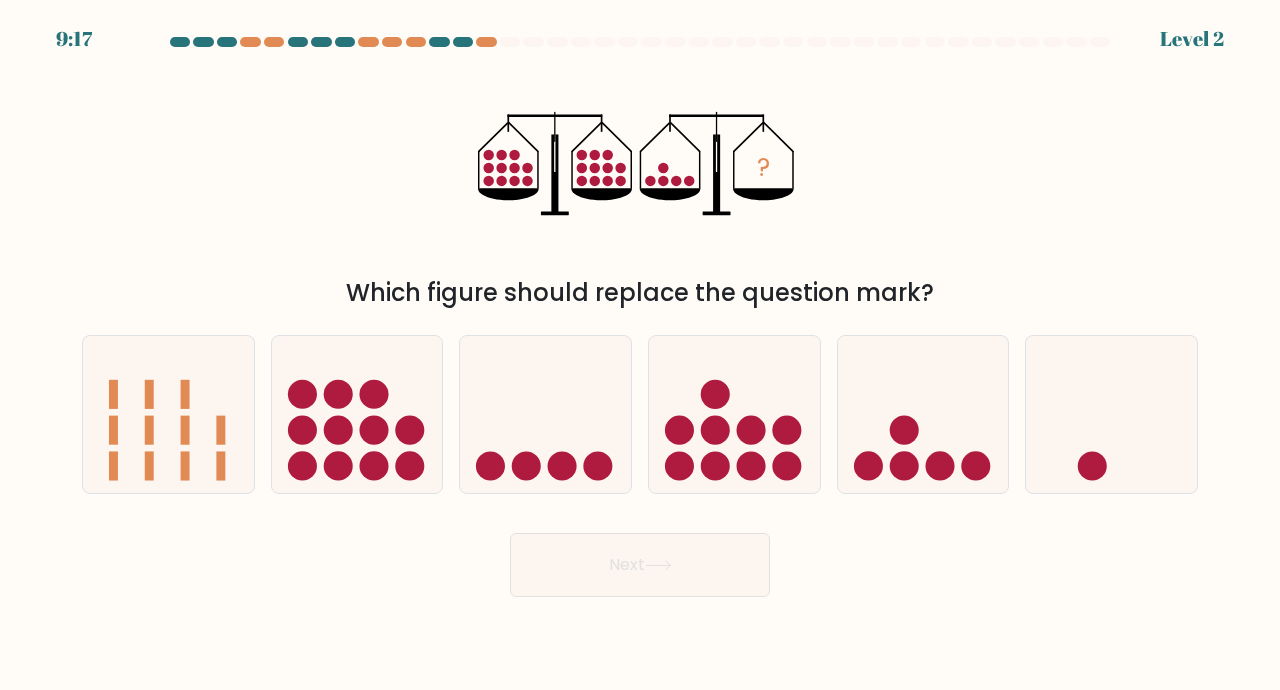 click 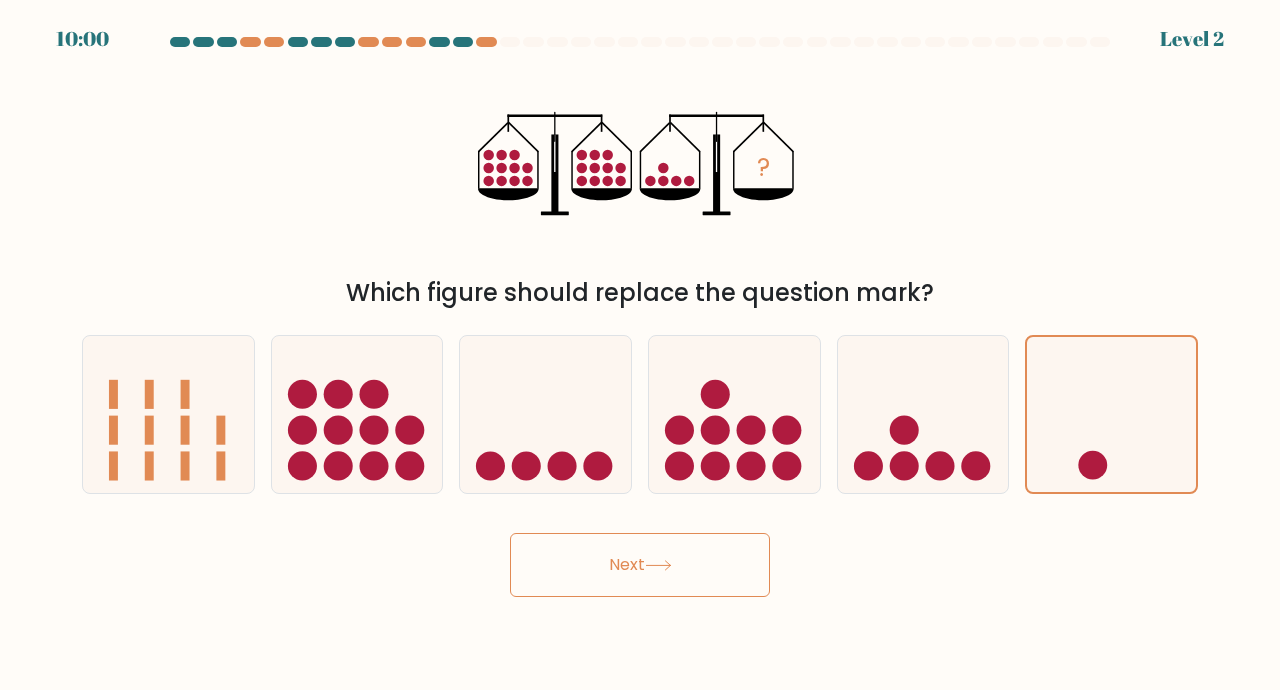 click 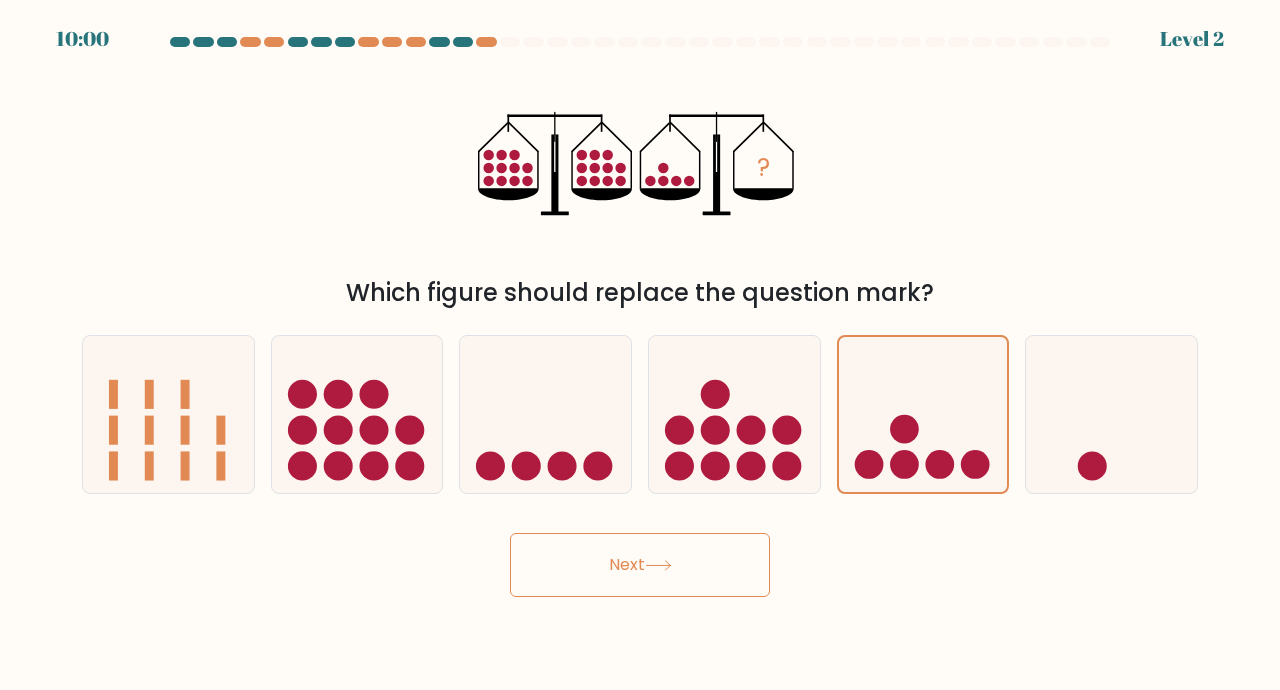click on "Next" at bounding box center [640, 565] 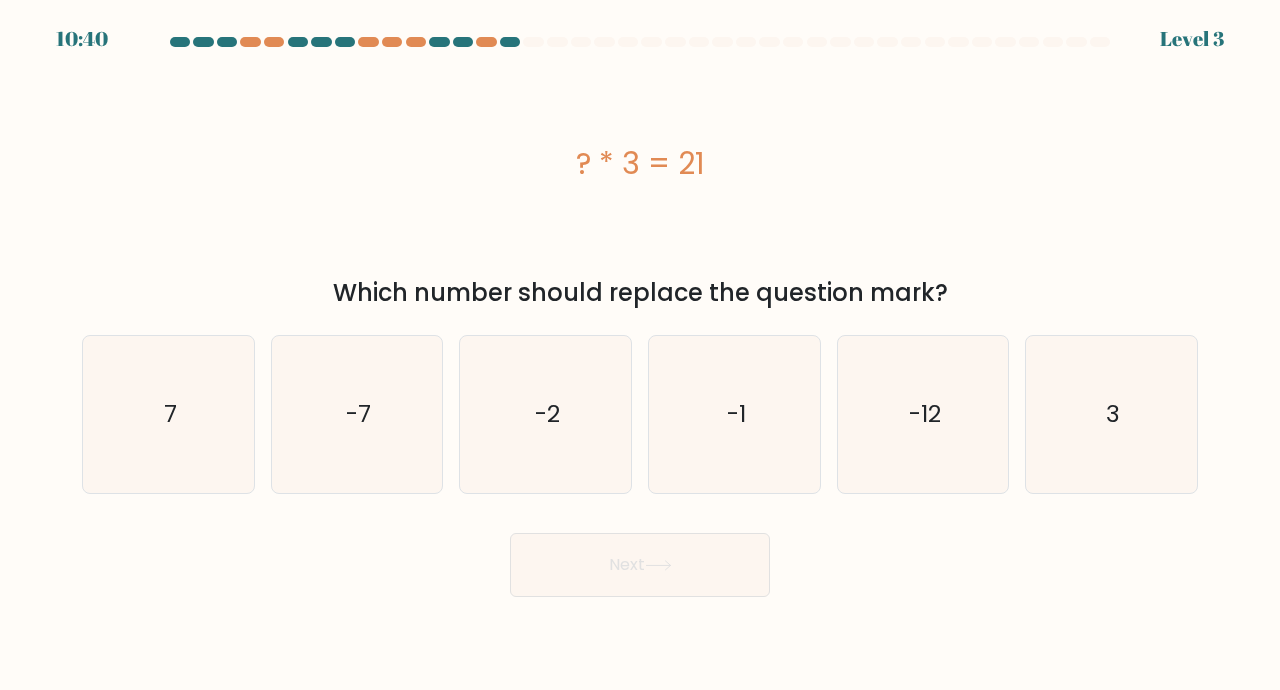 click on "7" 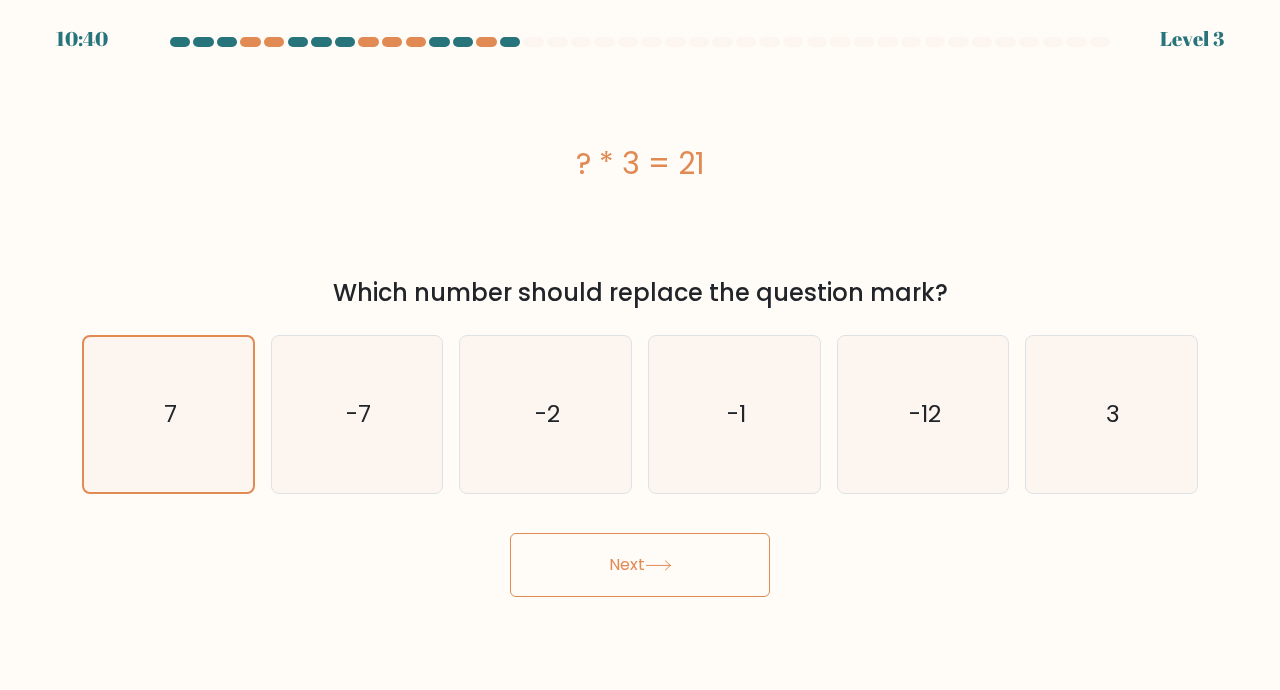 click on "Next" at bounding box center (640, 565) 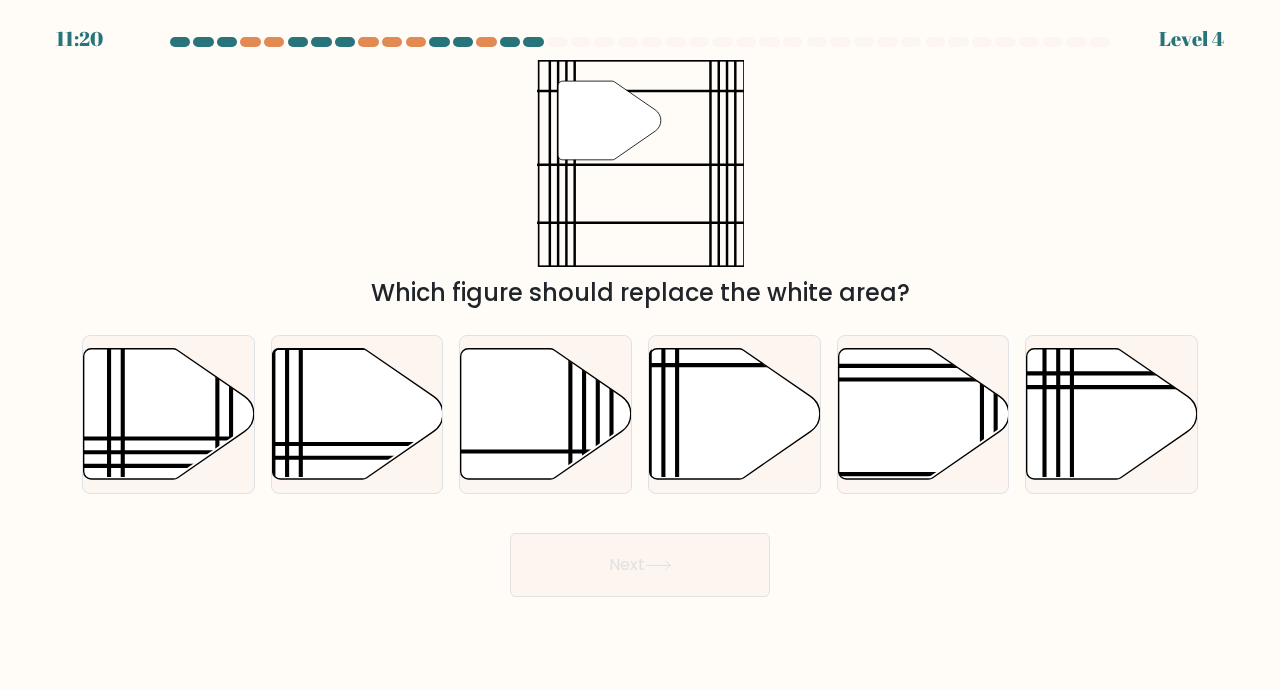 click 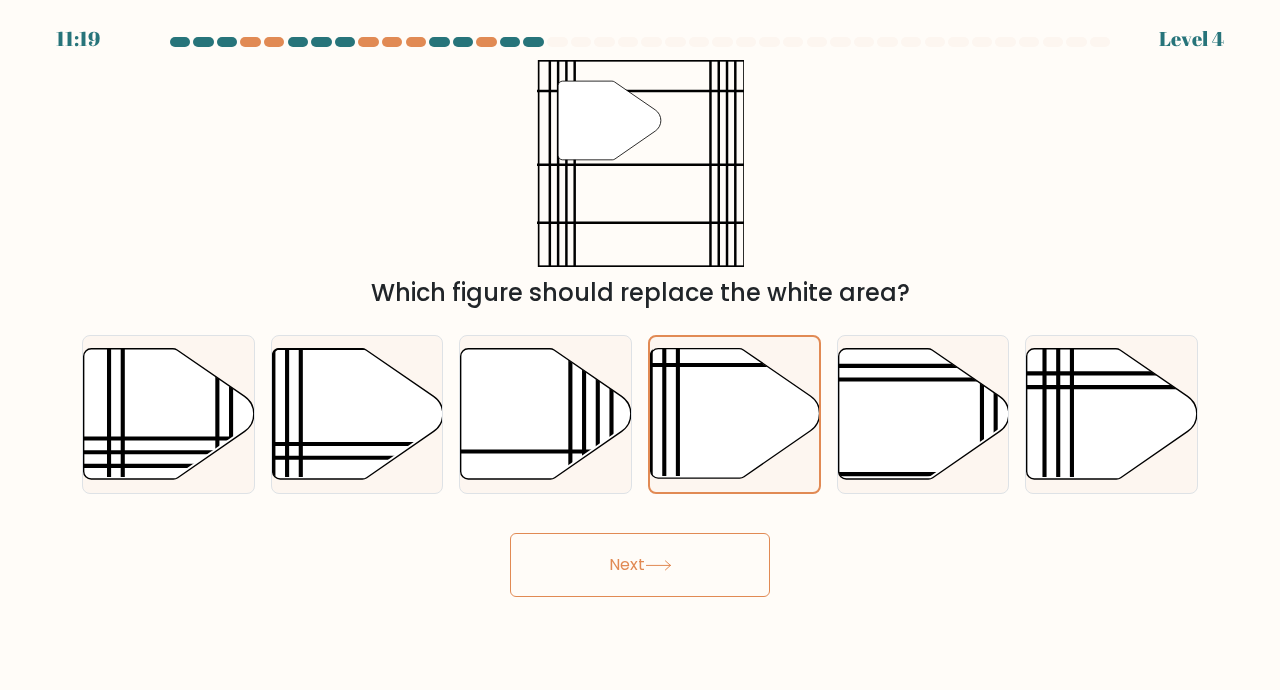 click on "Next" at bounding box center [640, 565] 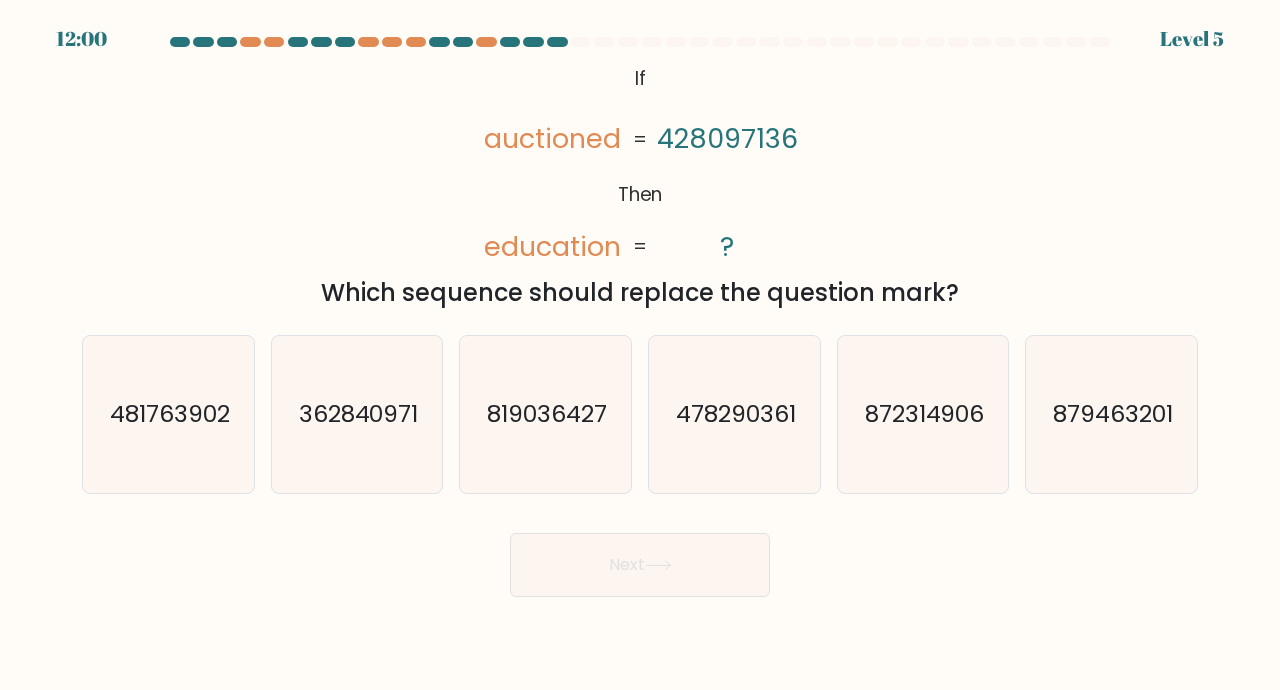 click on "481763902" 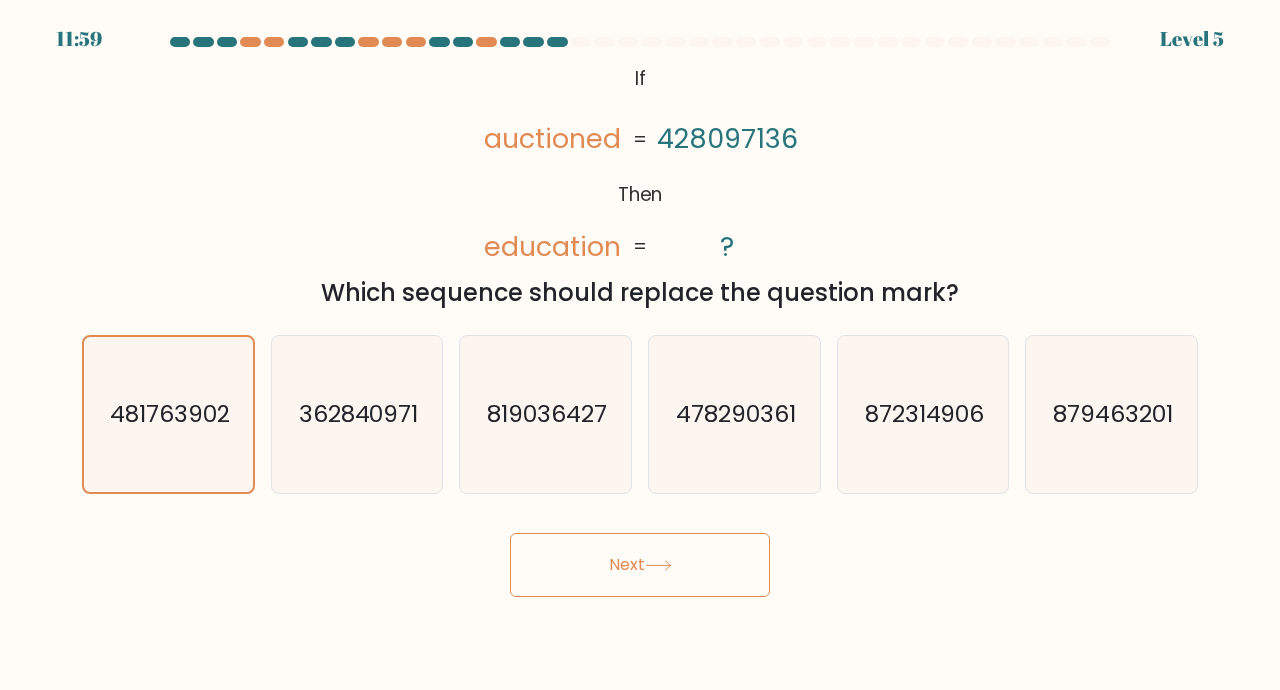 click on "Next" at bounding box center (640, 565) 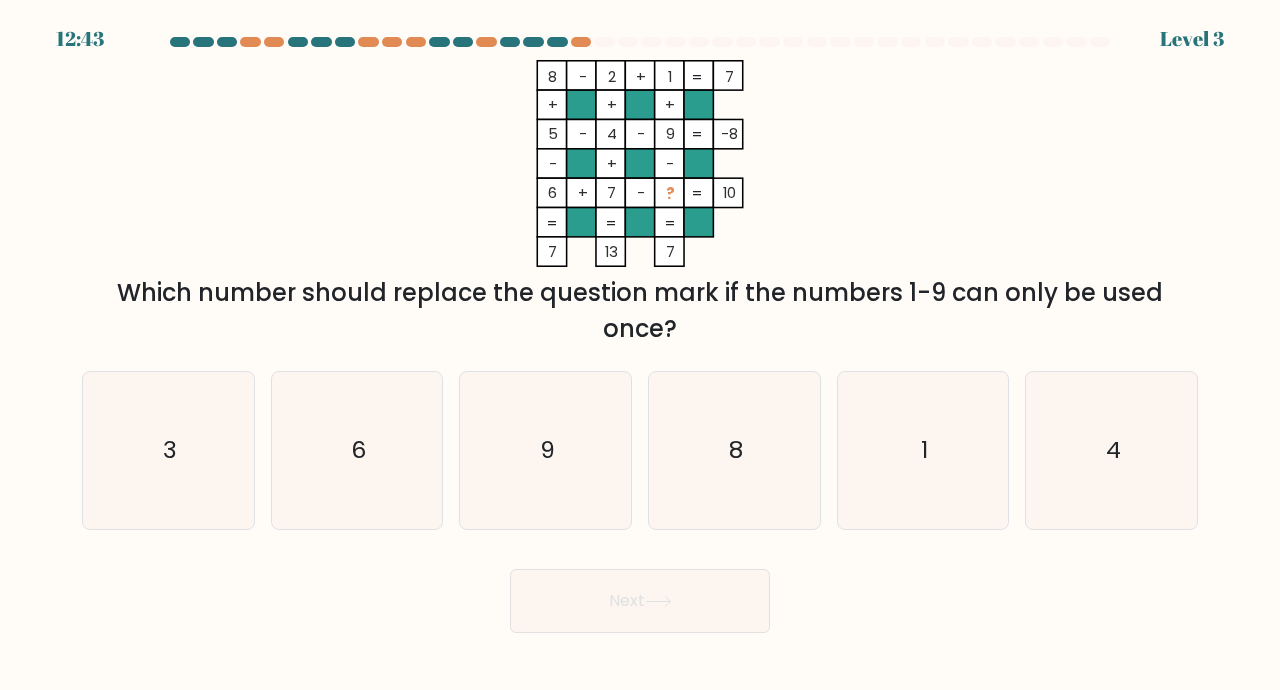 click on "8" 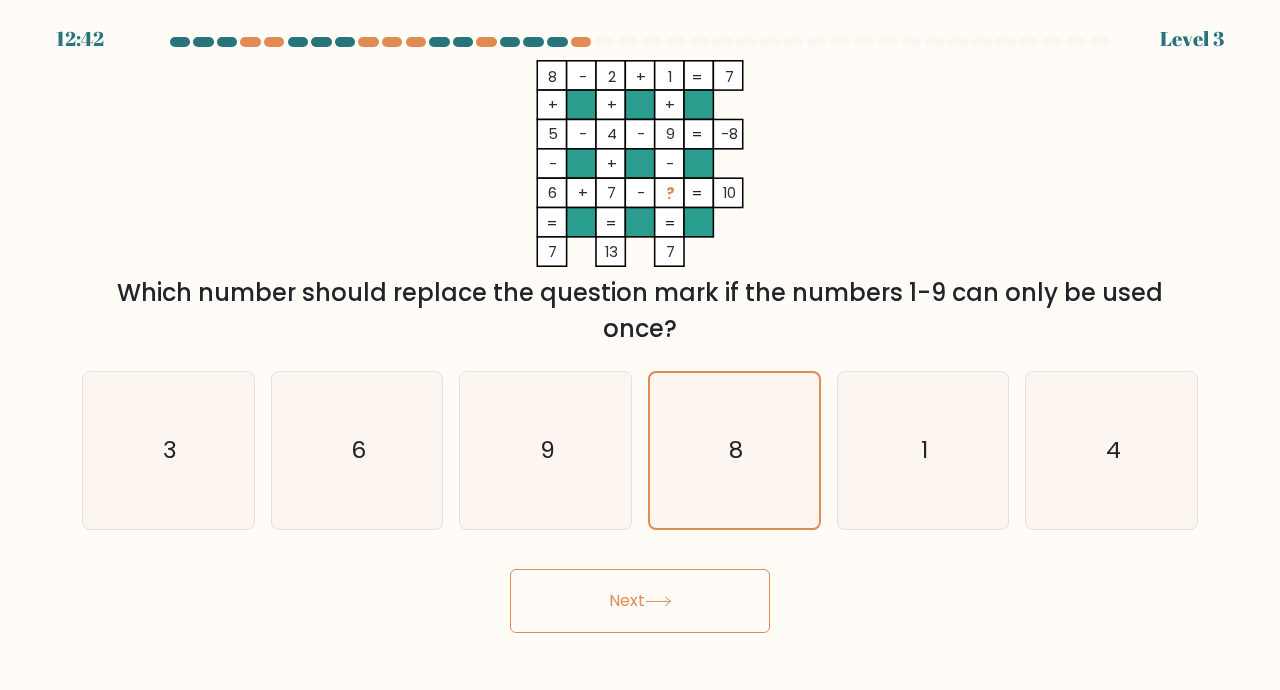 click on "Next" at bounding box center (640, 601) 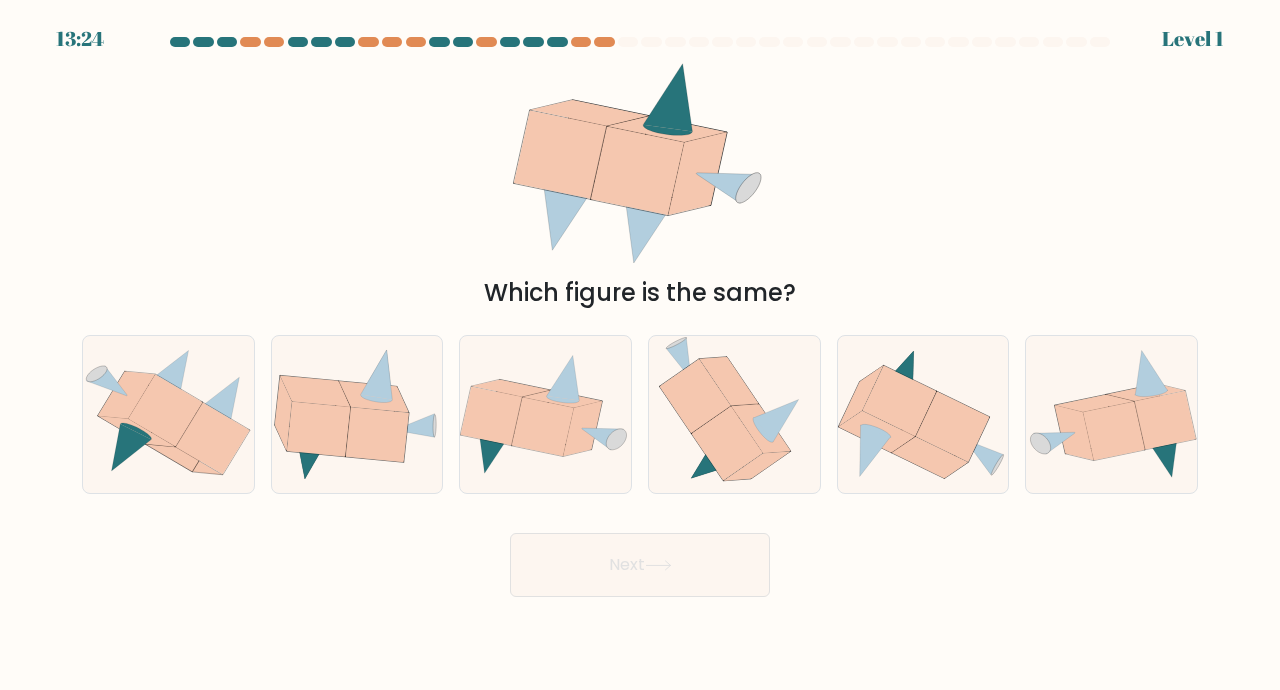 click at bounding box center (545, 414) 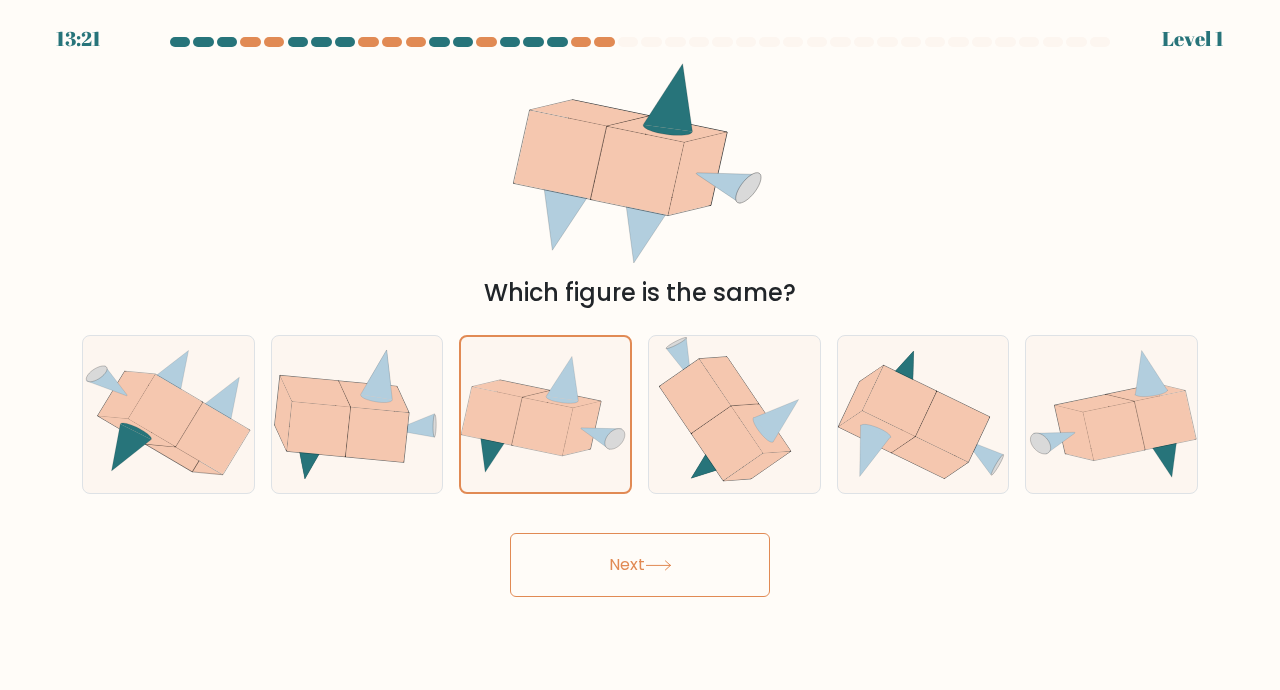 click 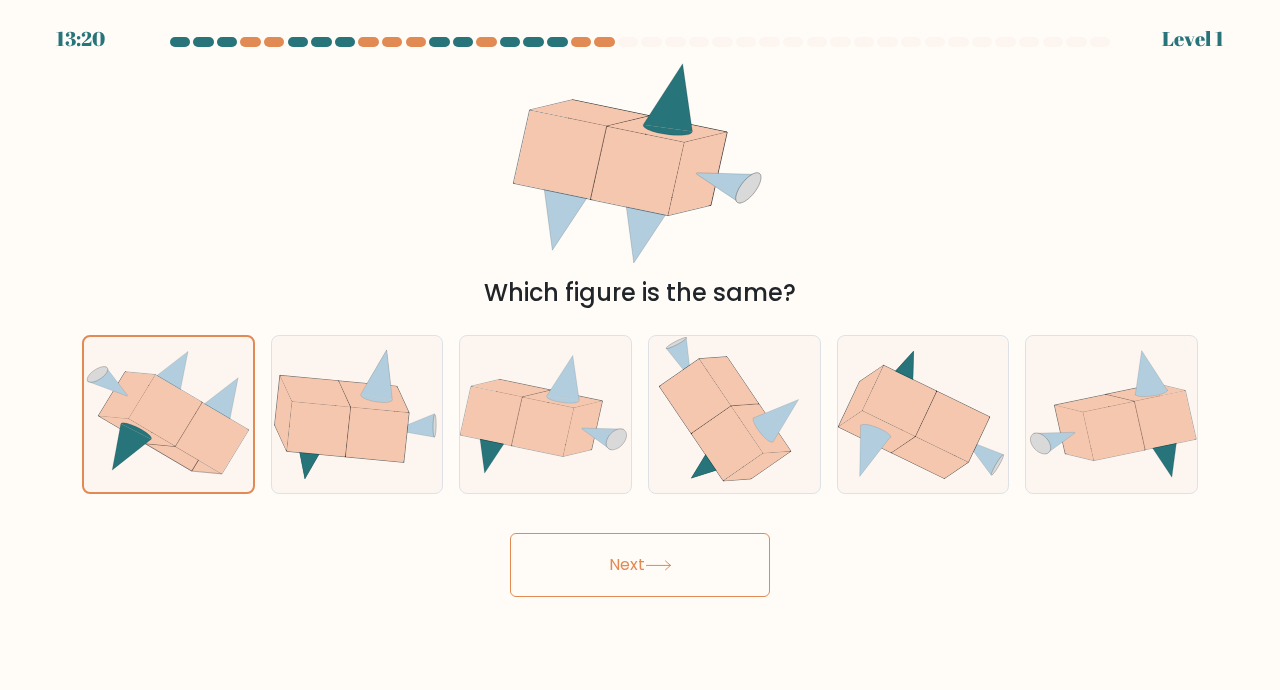 click on "Next" at bounding box center (640, 565) 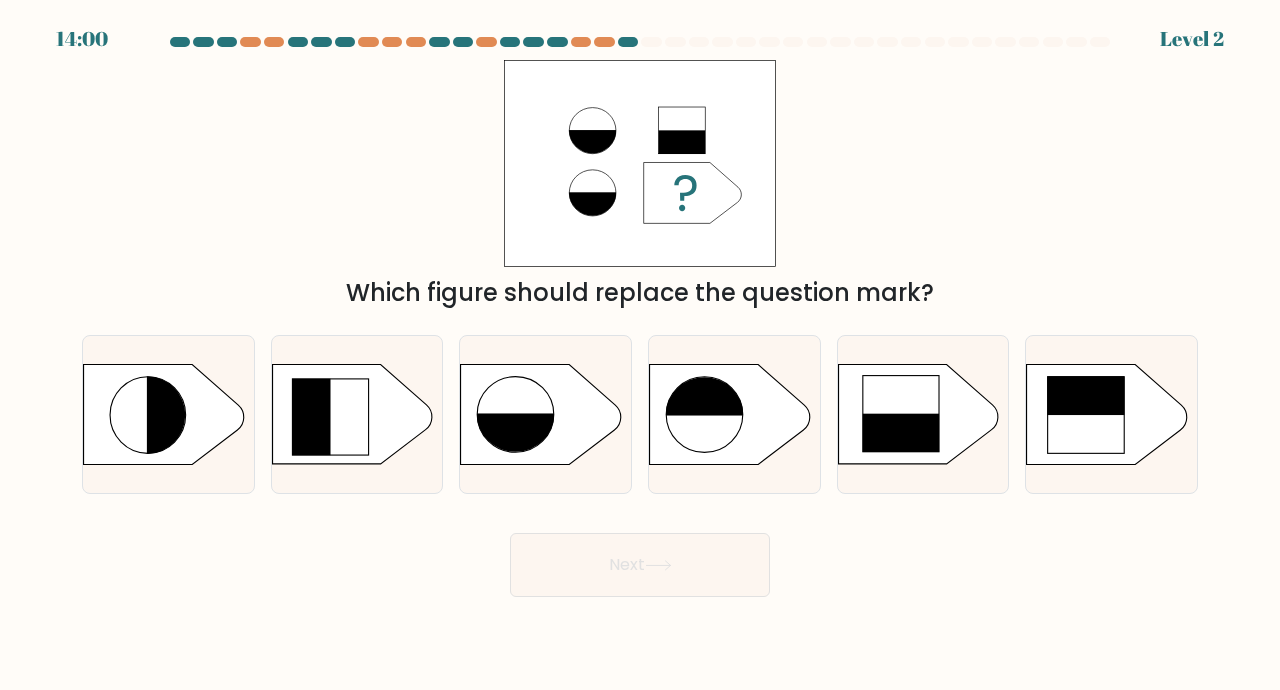 click 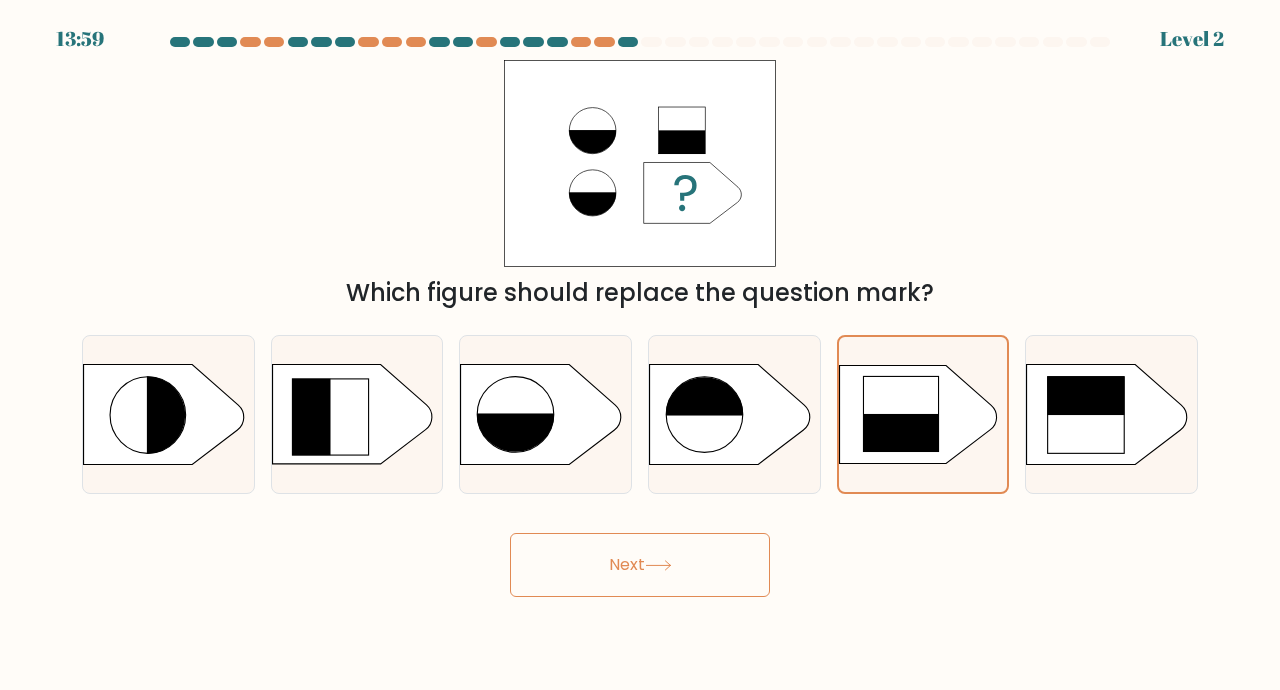 click on "Next" at bounding box center (640, 565) 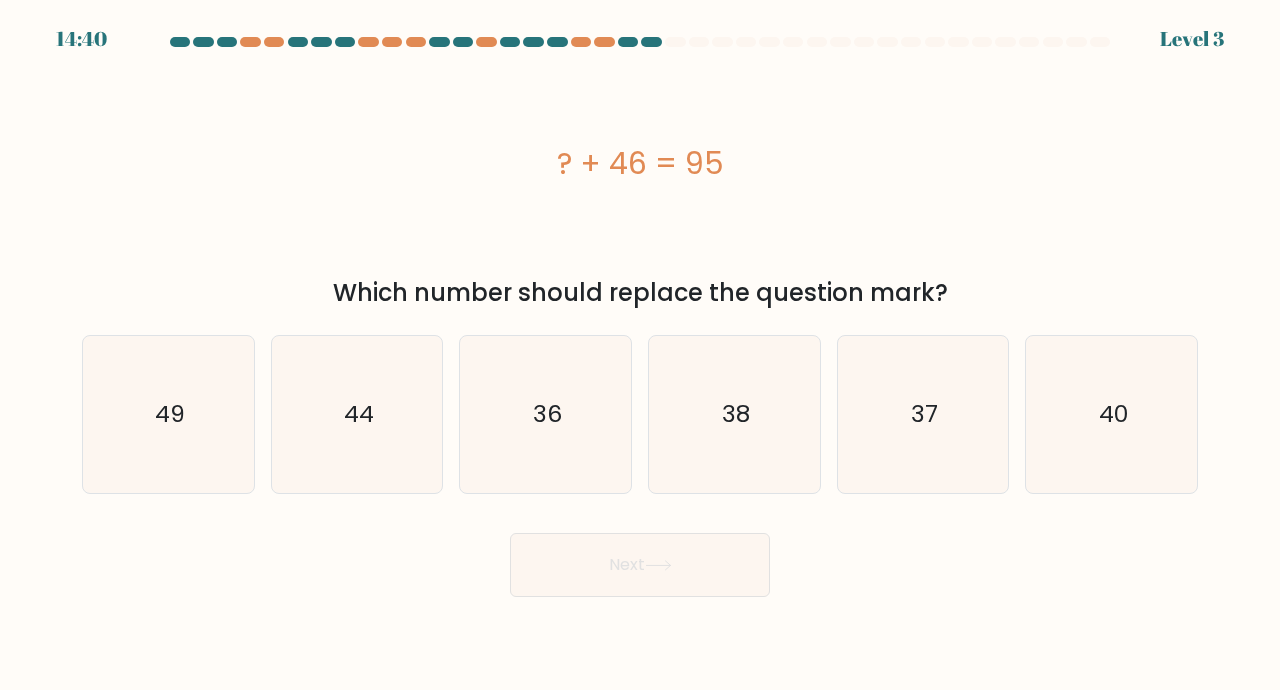 click on "36" 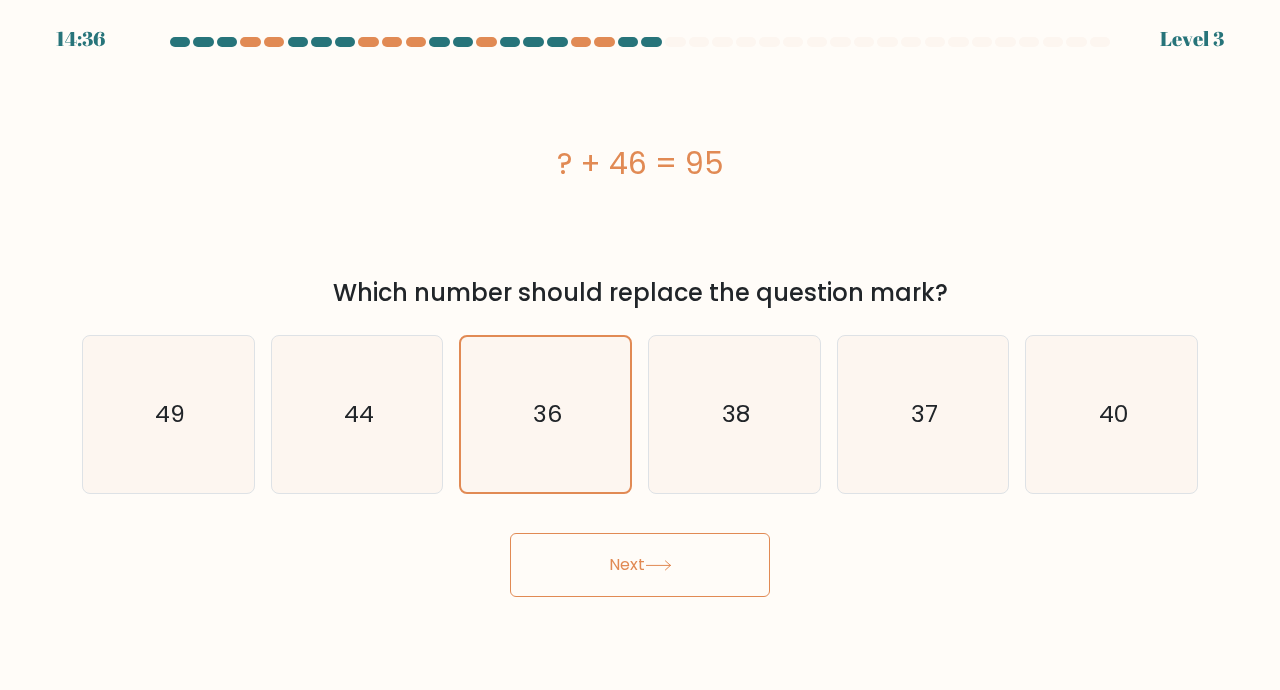 click on "37" 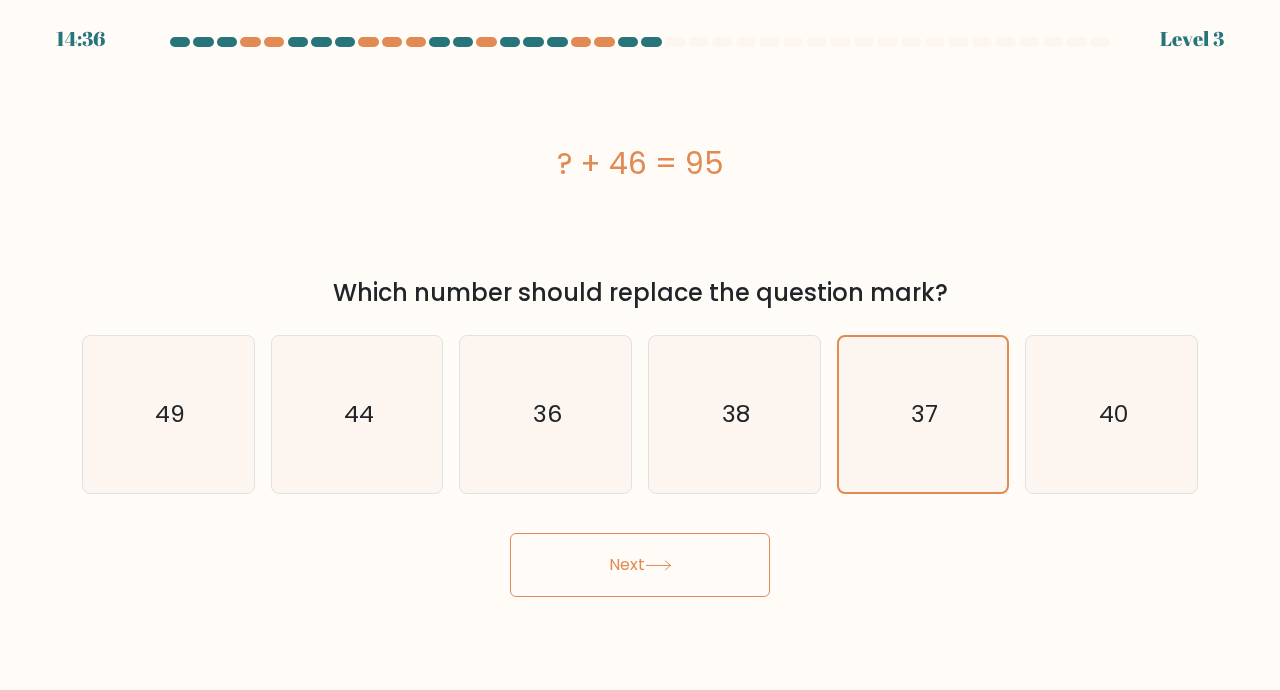 click on "Next" at bounding box center [640, 565] 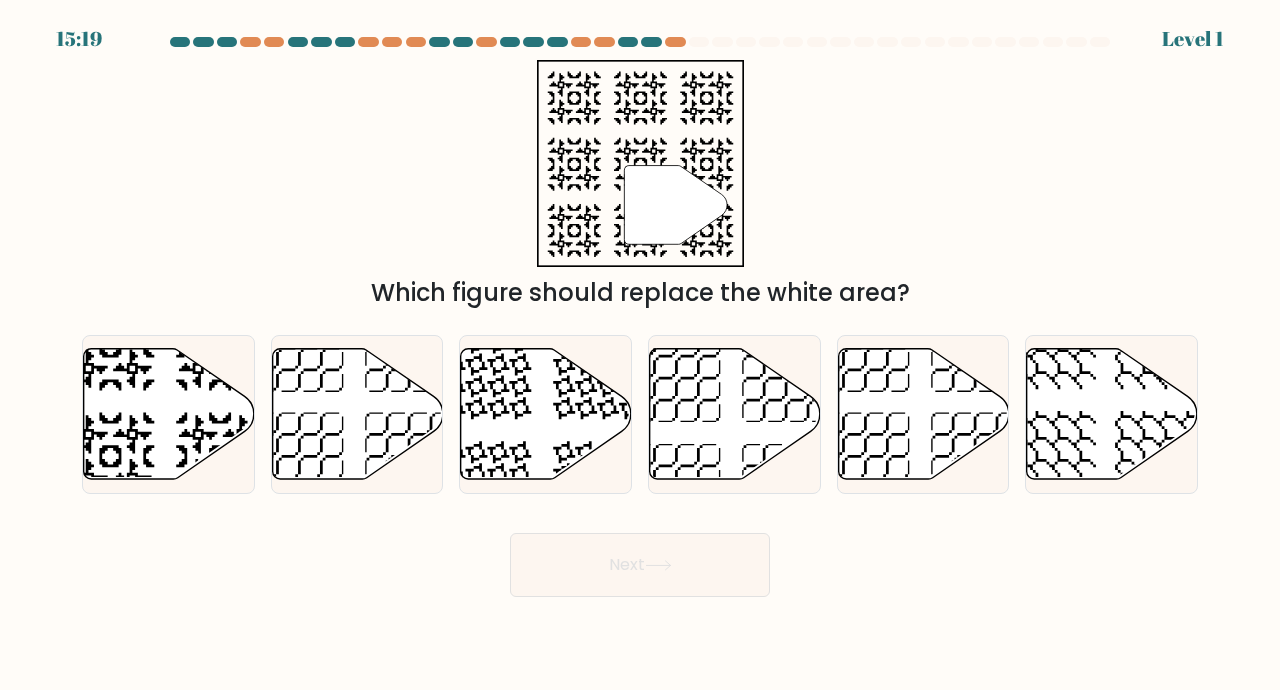 click 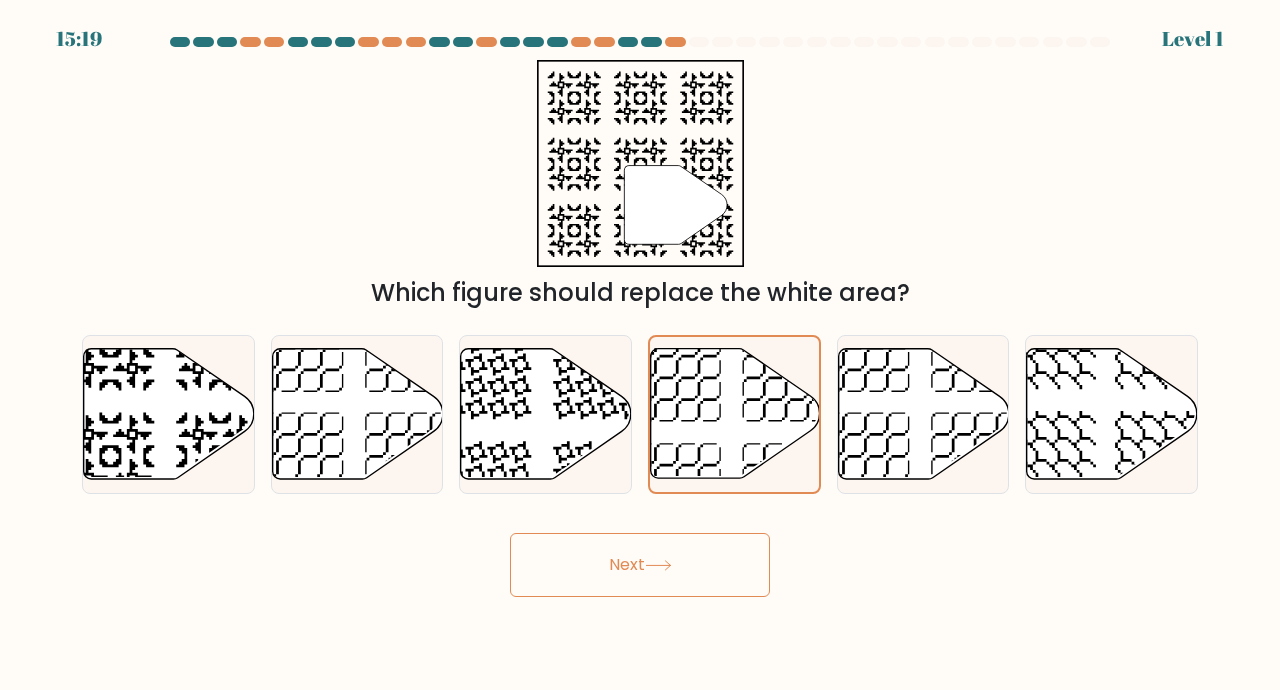 click on "Next" at bounding box center [640, 565] 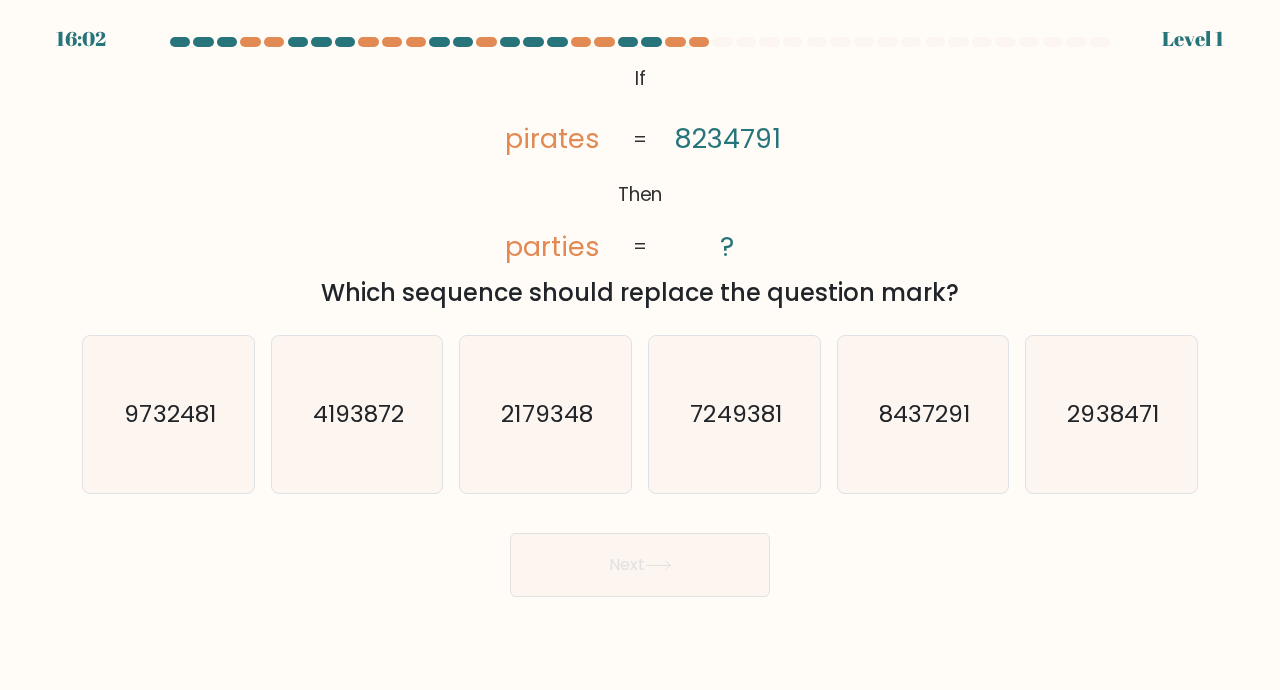 click on "7249381" 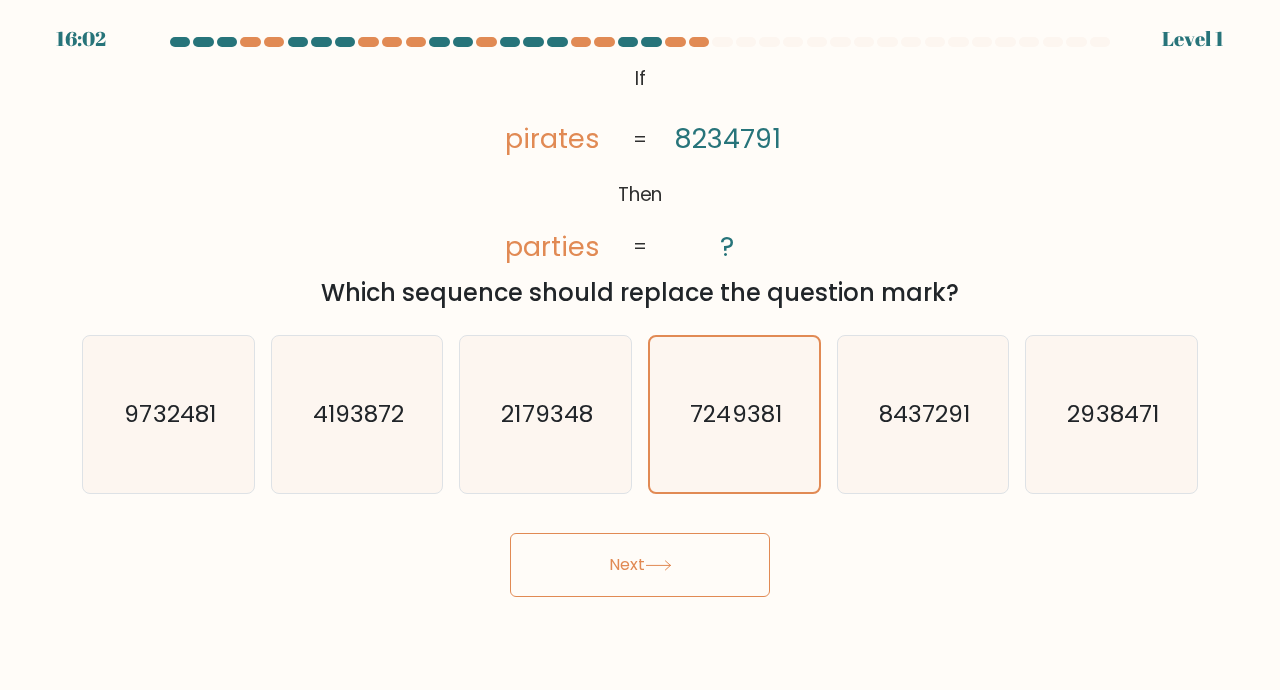 click on "Next" at bounding box center [640, 565] 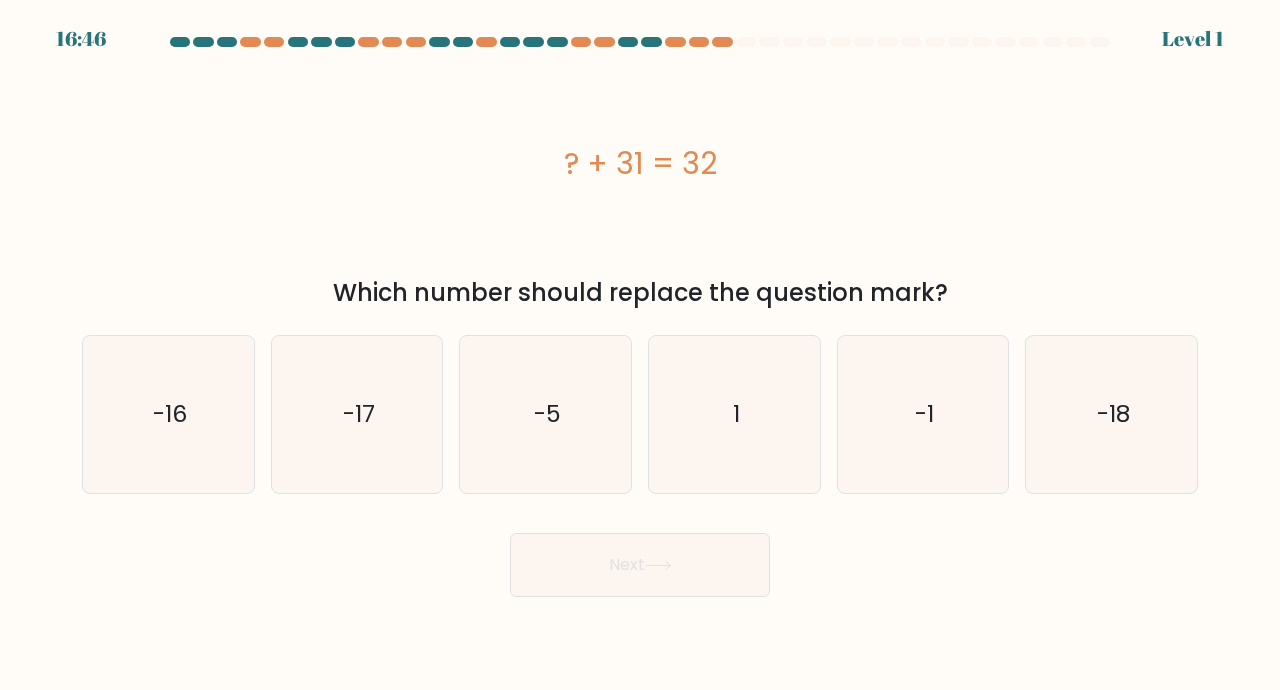 click on "-5" 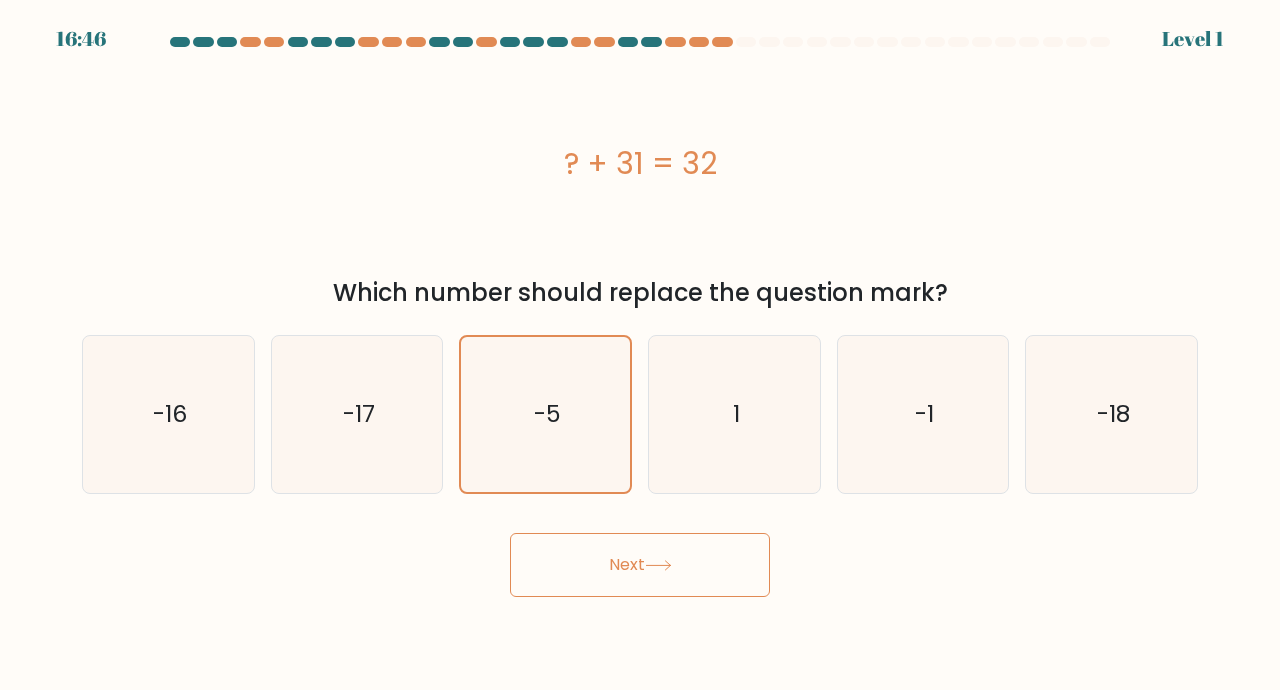 click on "Next" at bounding box center [640, 565] 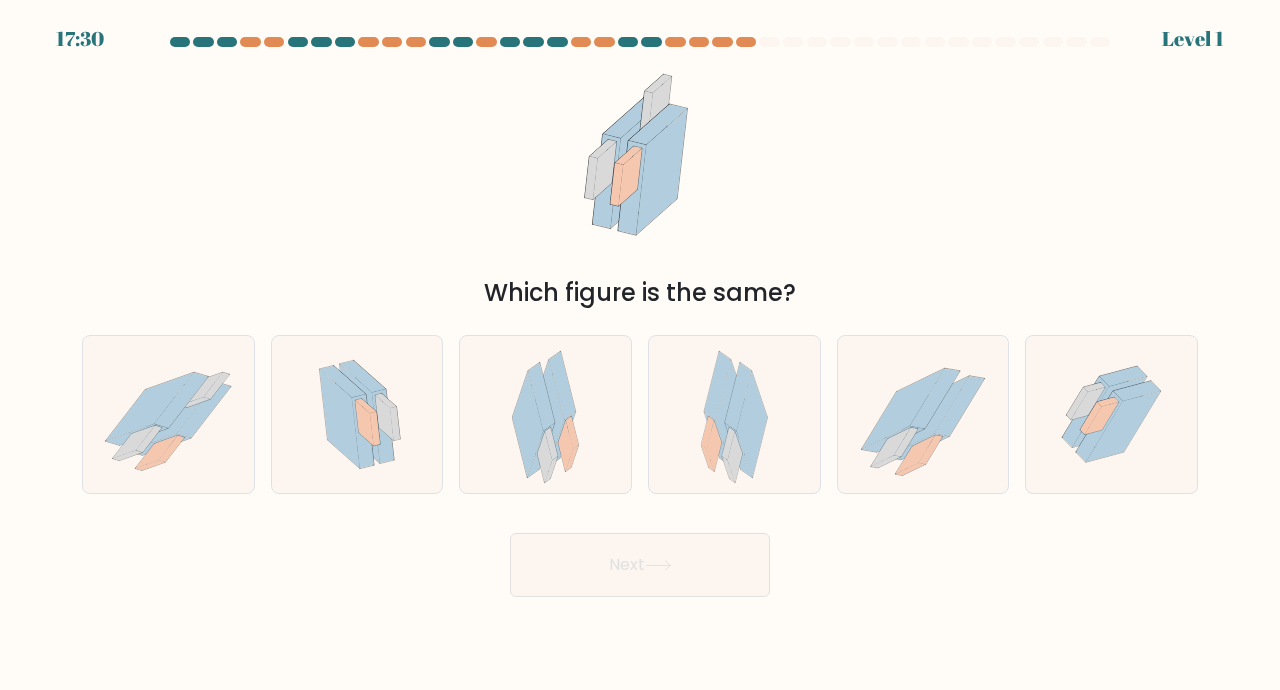 click 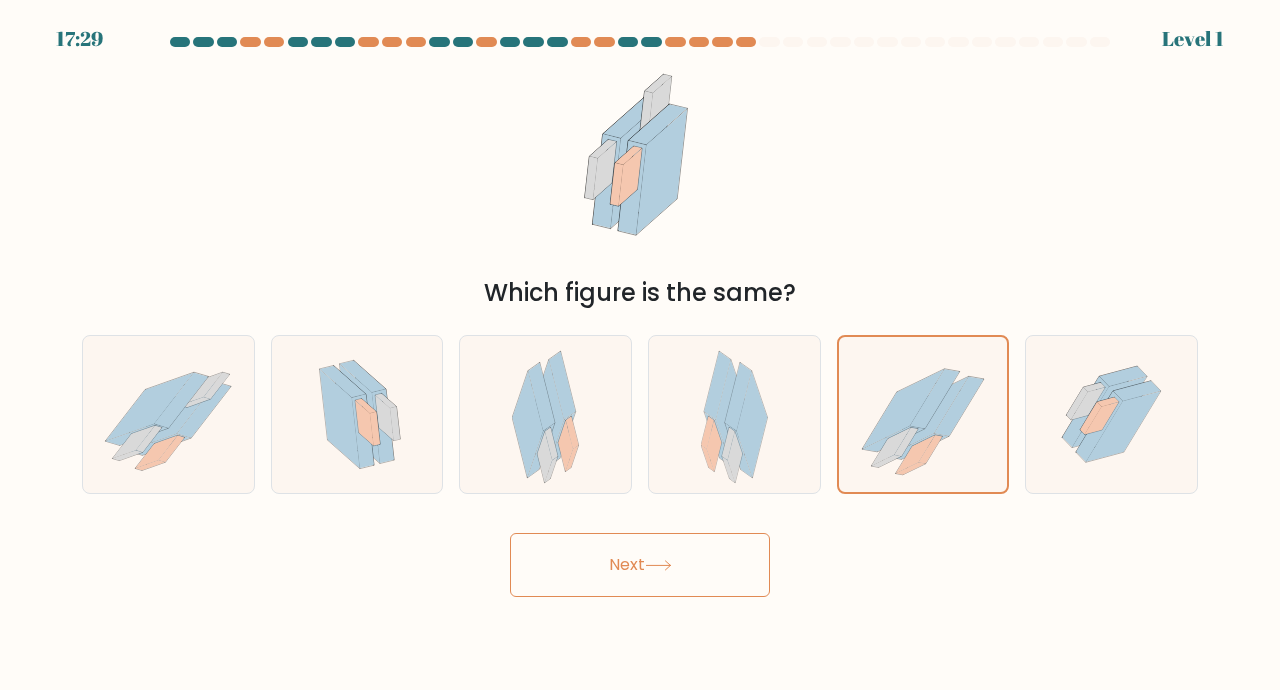 click on "Next" at bounding box center [640, 565] 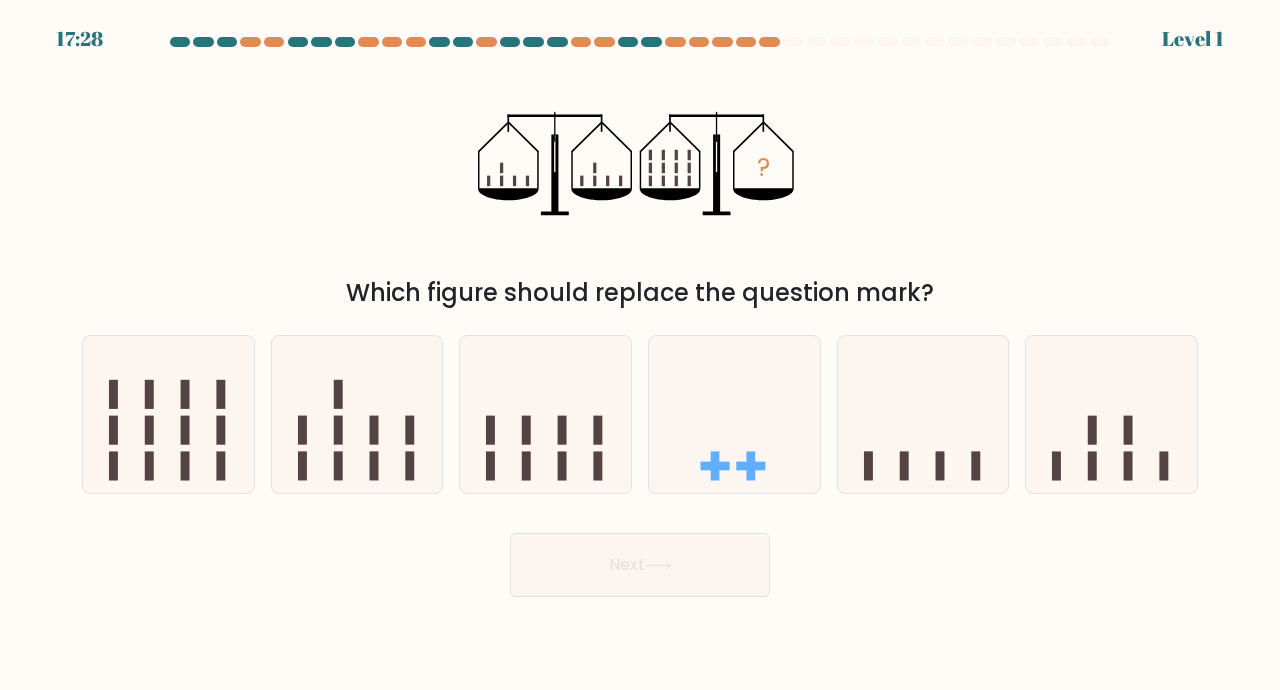 click 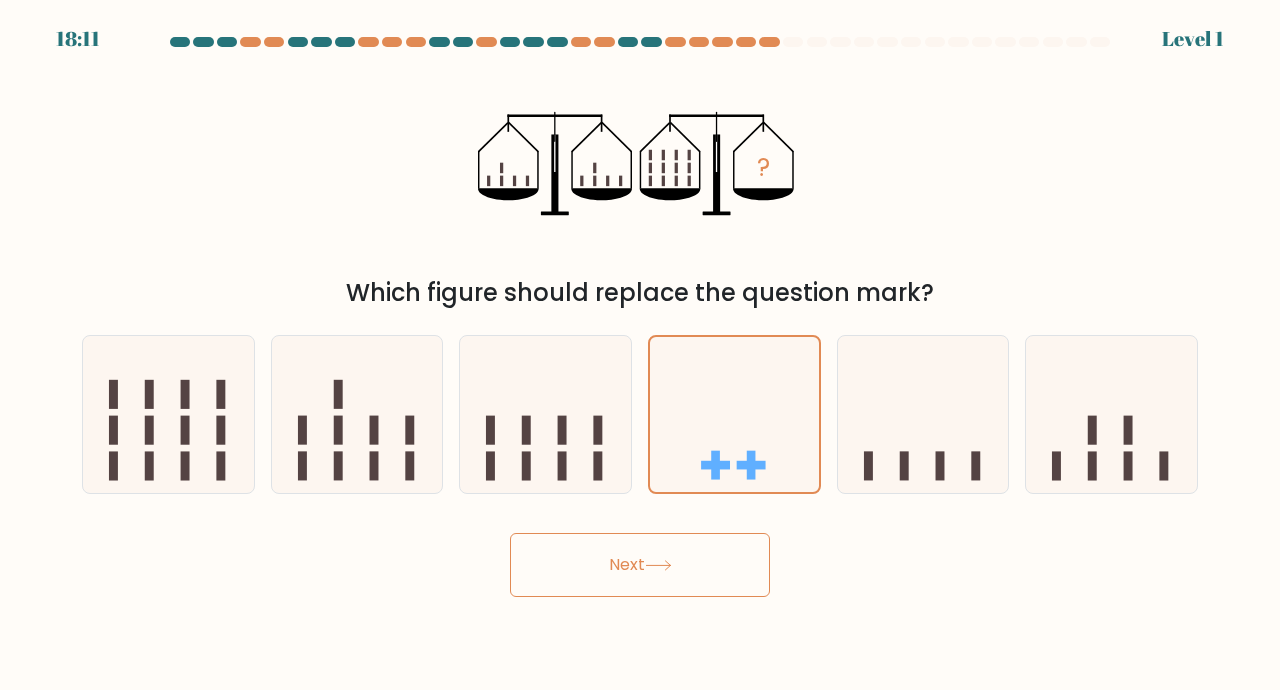 click 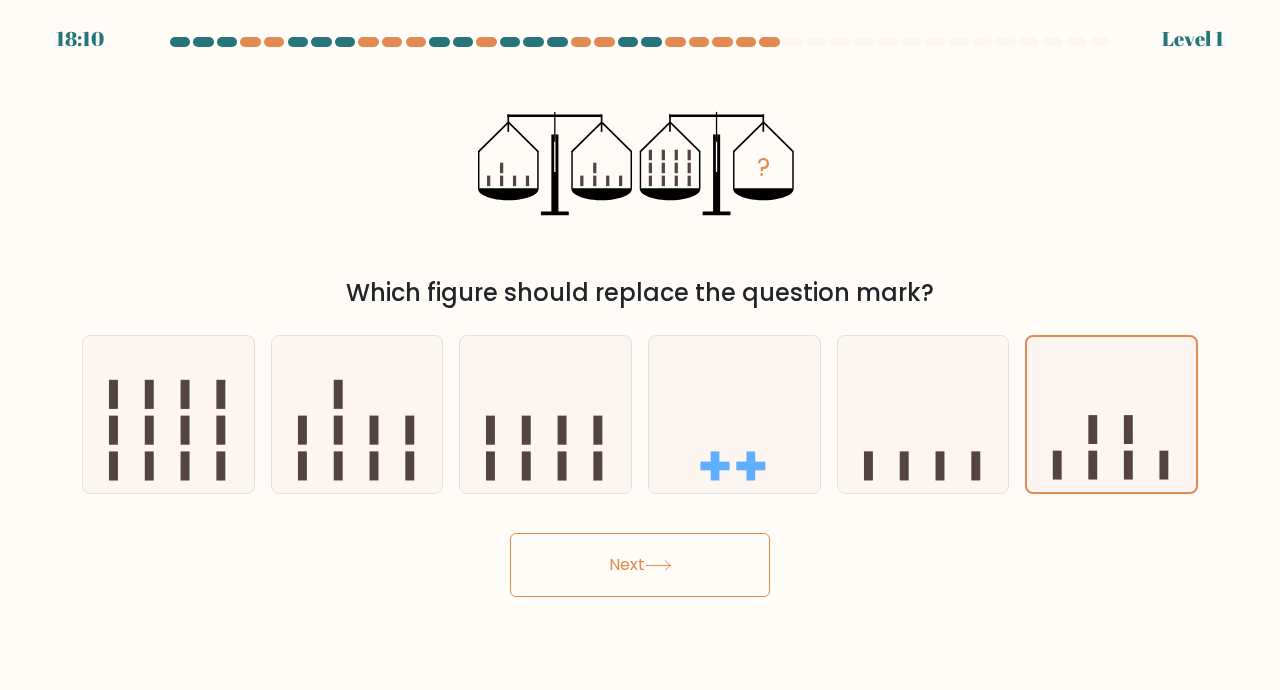 click 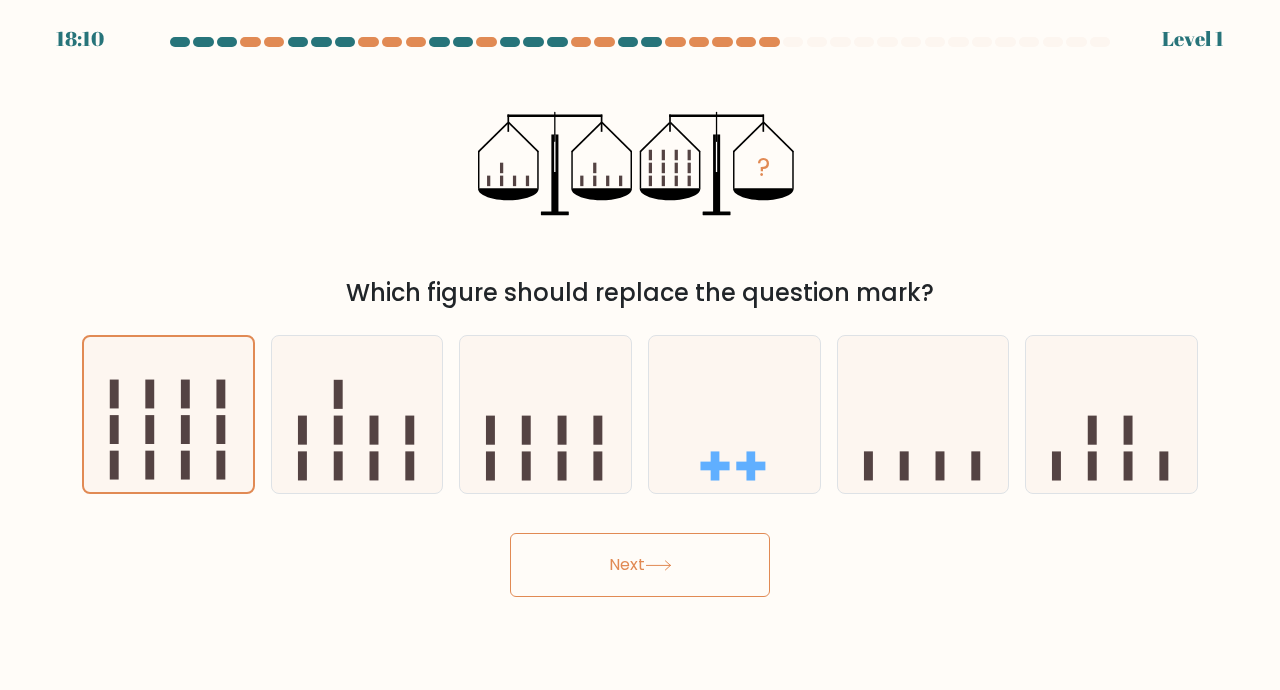 click on "Next" at bounding box center [640, 565] 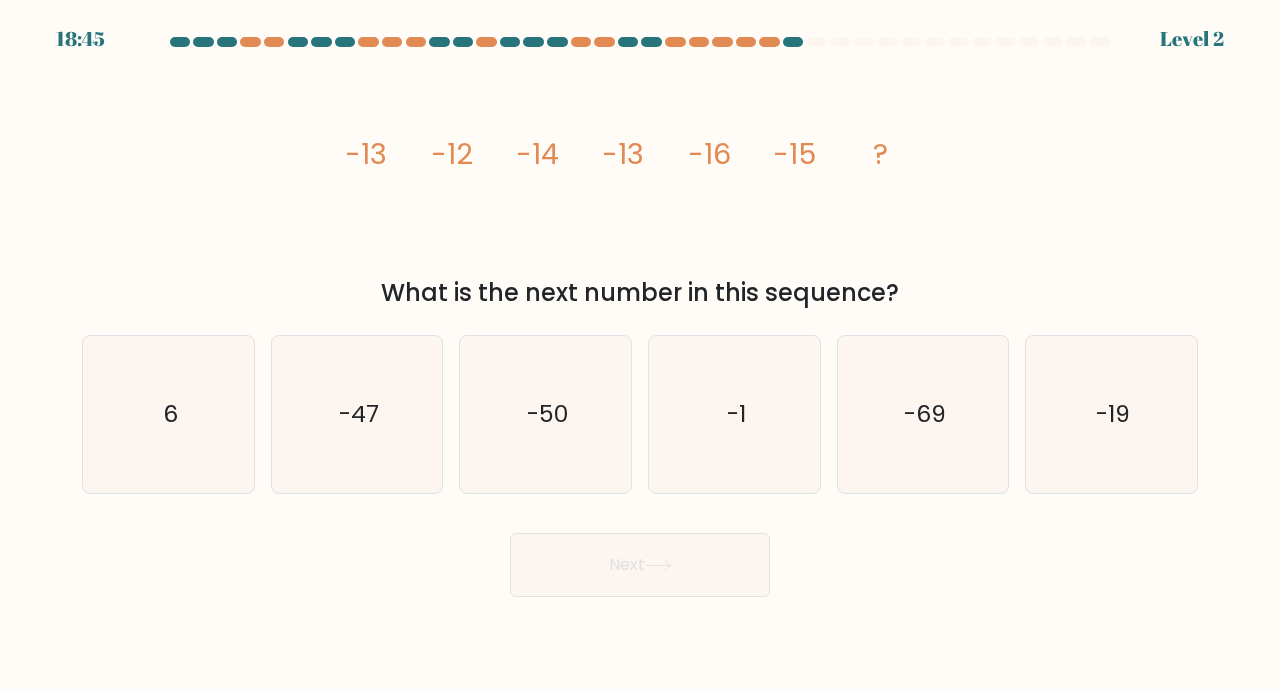 click on "-19" 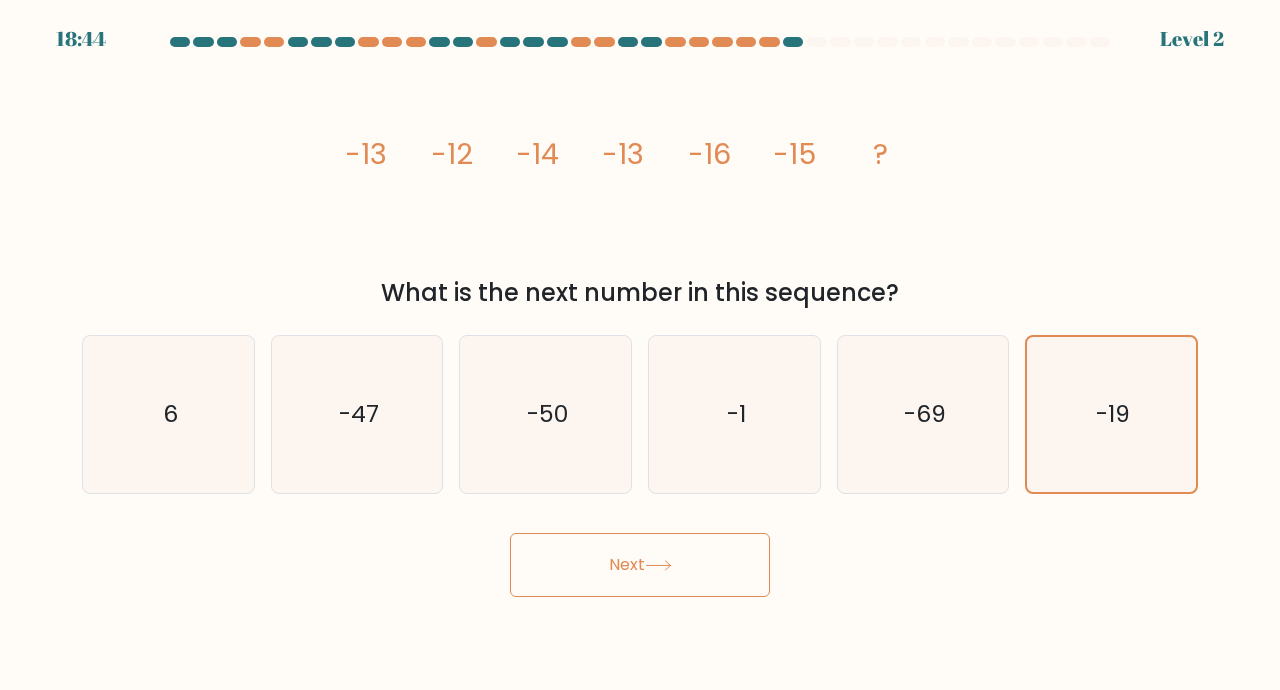 click on "Next" at bounding box center [640, 565] 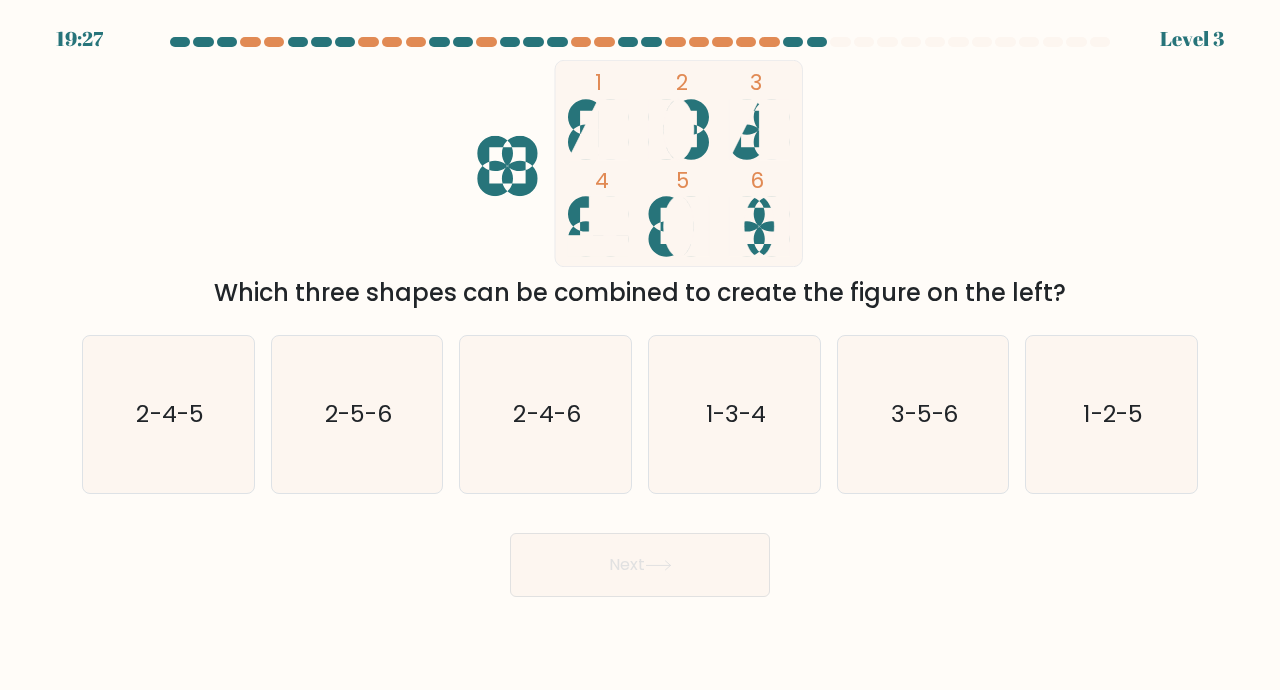 click on "1-2-5" 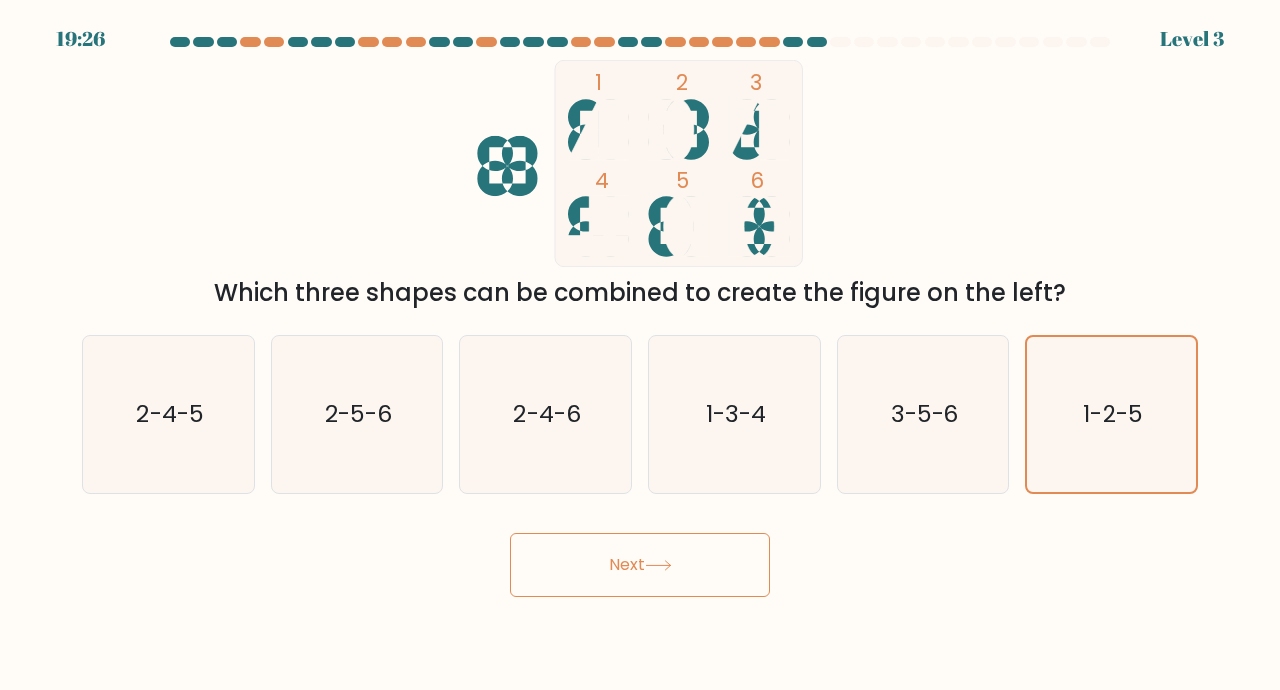 click on "Next" at bounding box center (640, 565) 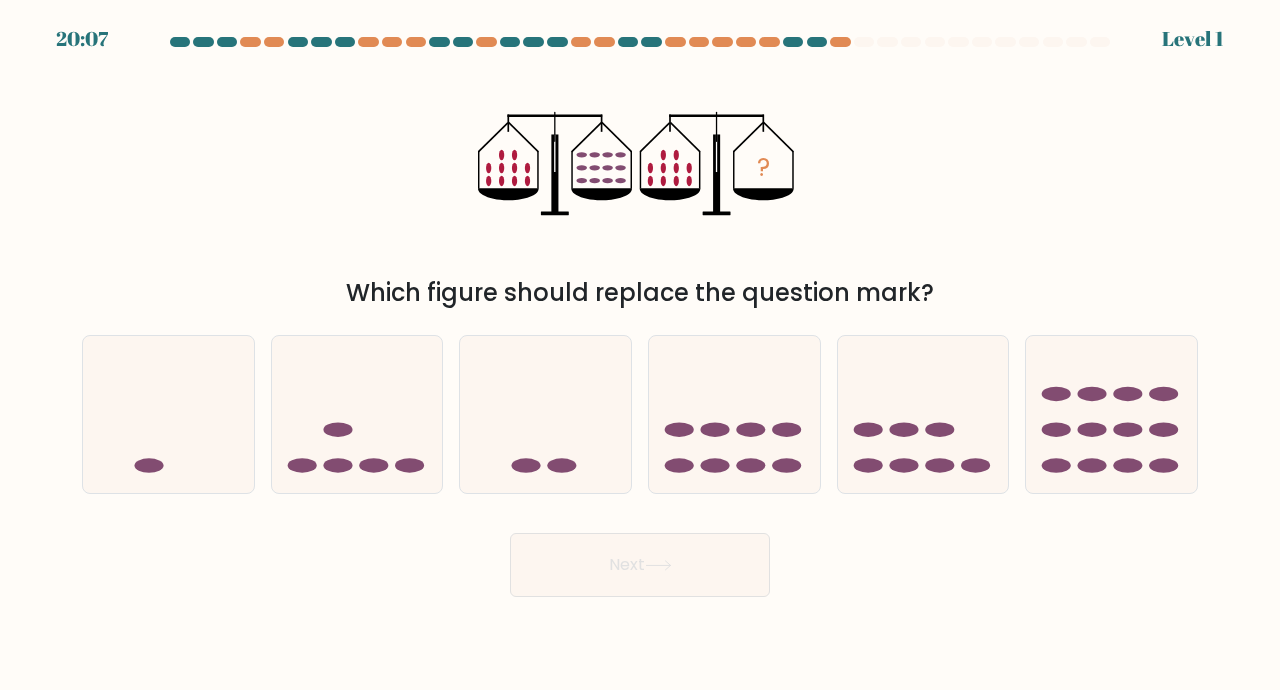 click 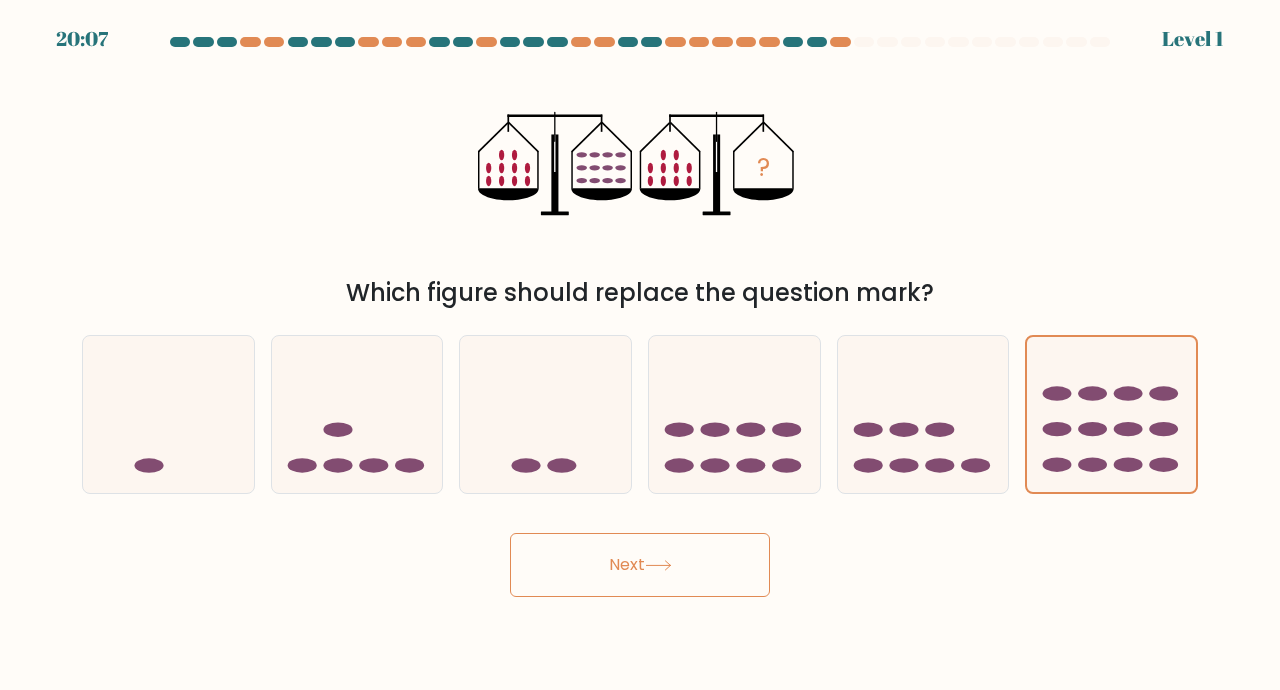 click on "Next" at bounding box center (640, 565) 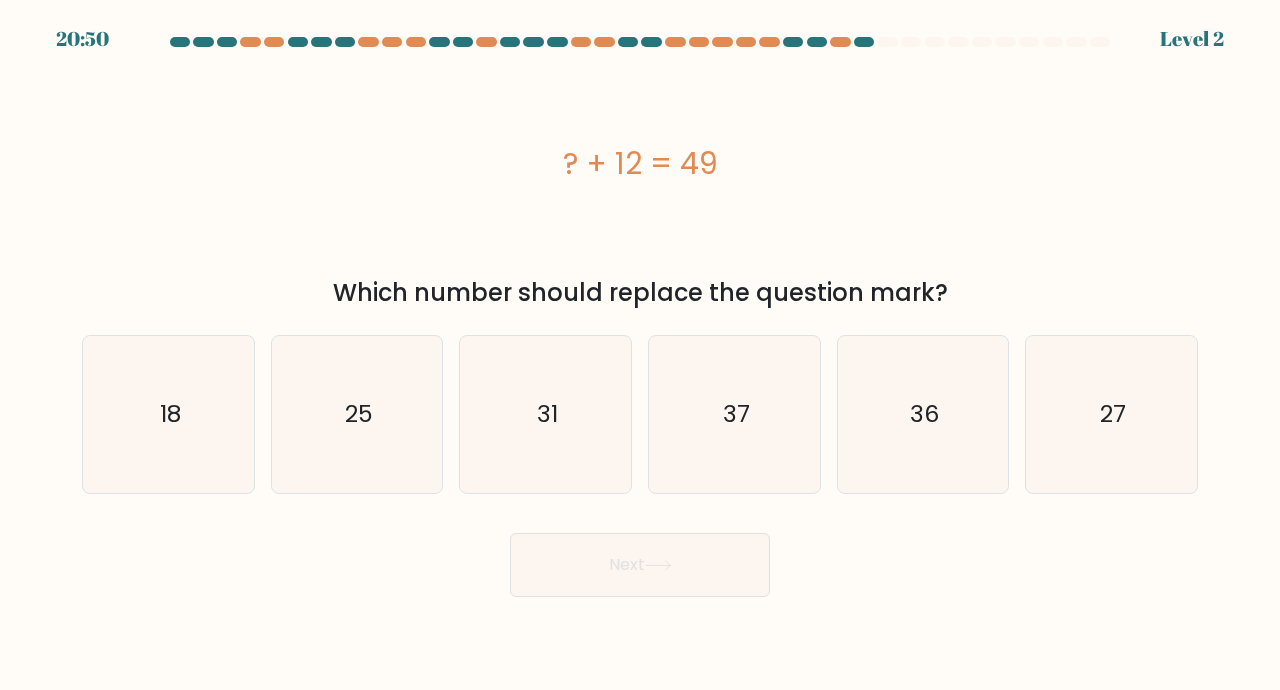 click on "37" 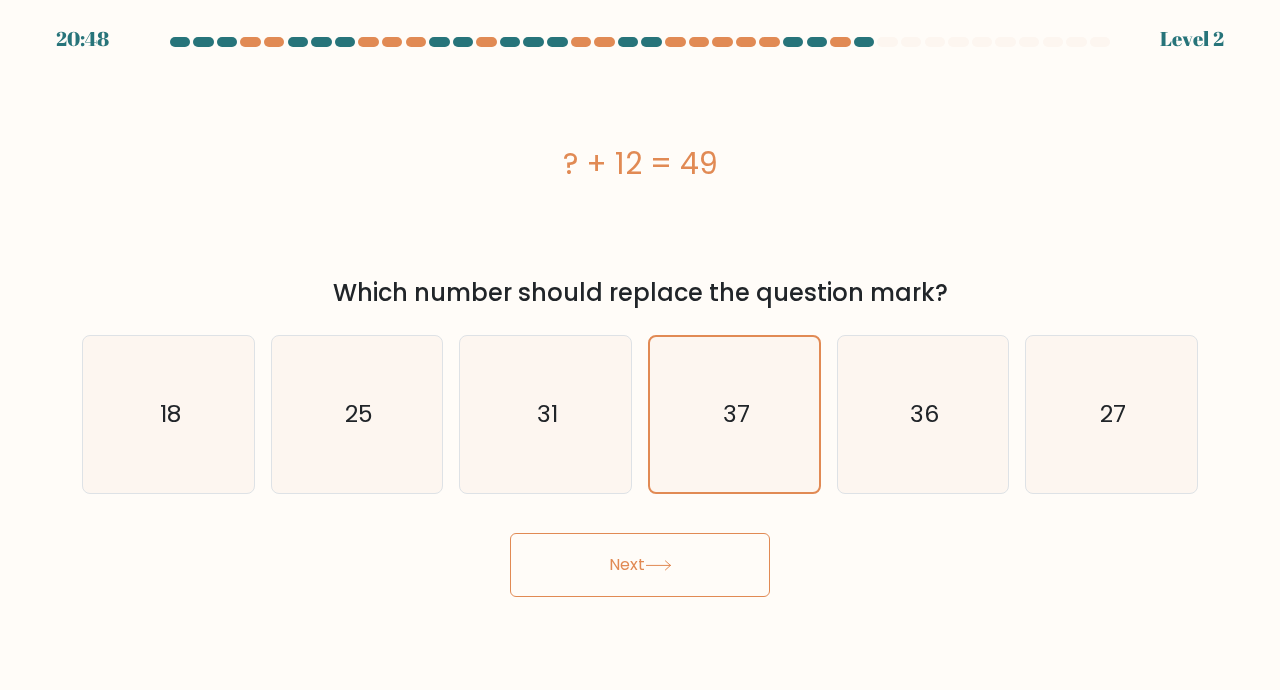click on "Next" at bounding box center [640, 565] 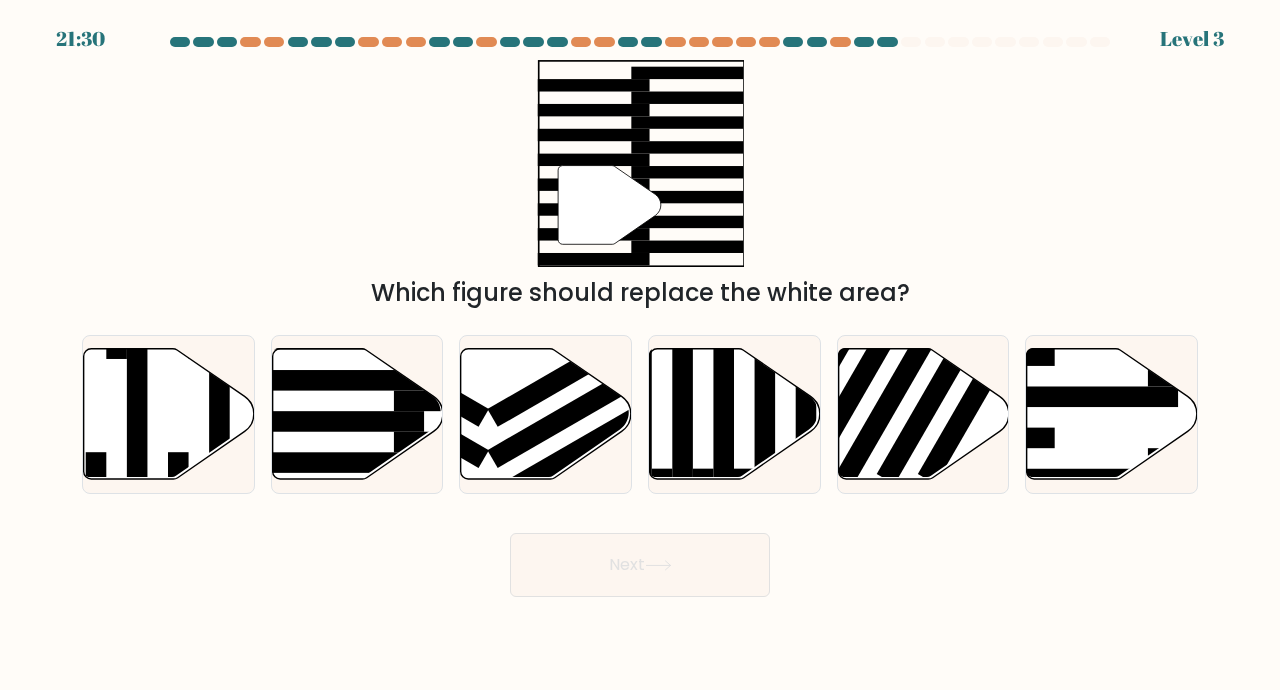 click 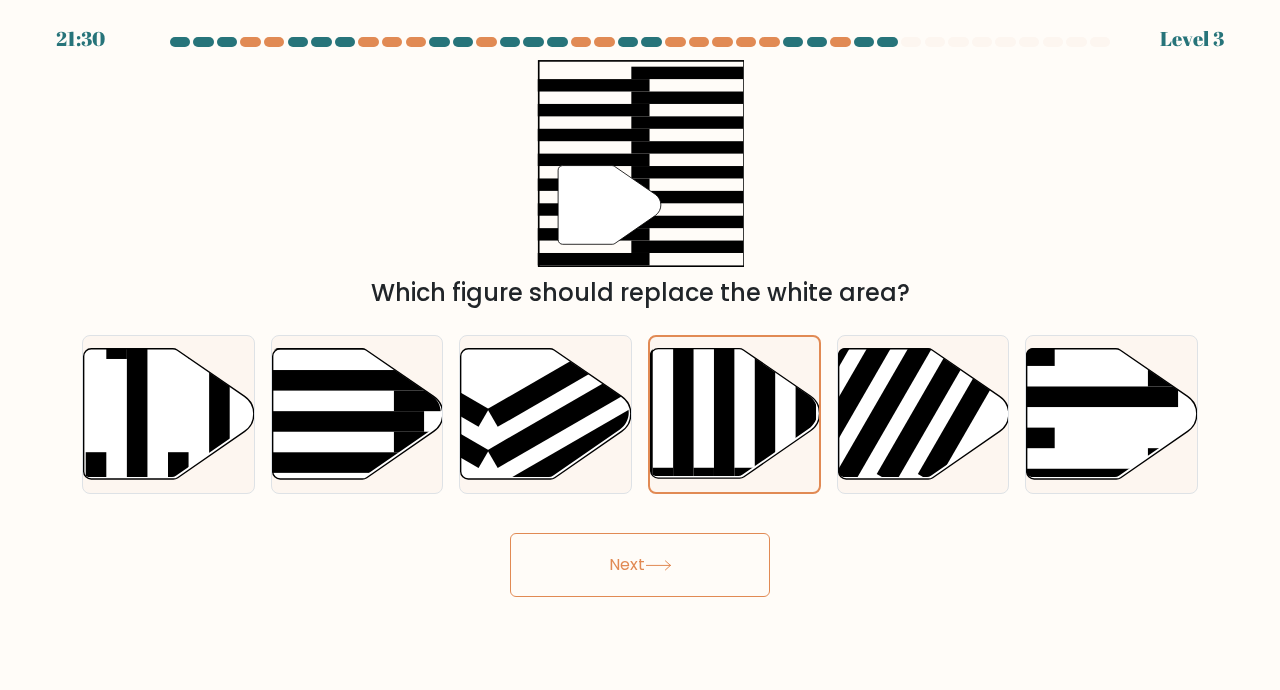 click on "Next" at bounding box center [640, 565] 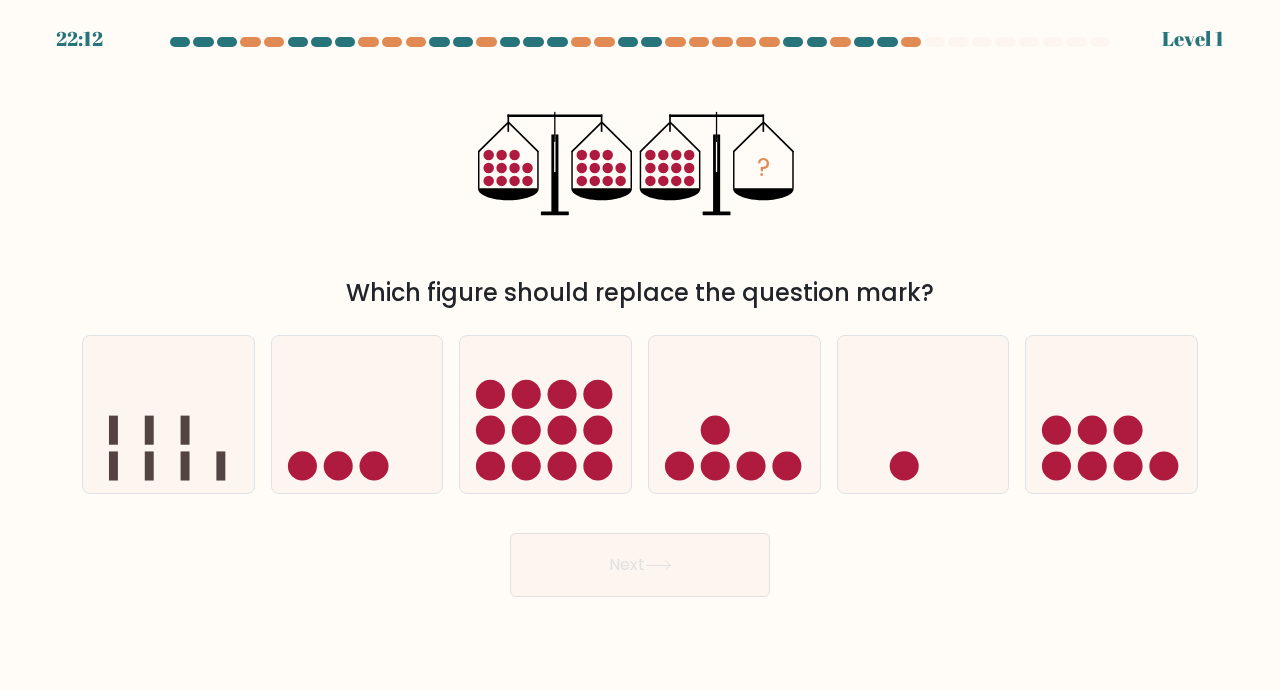 click 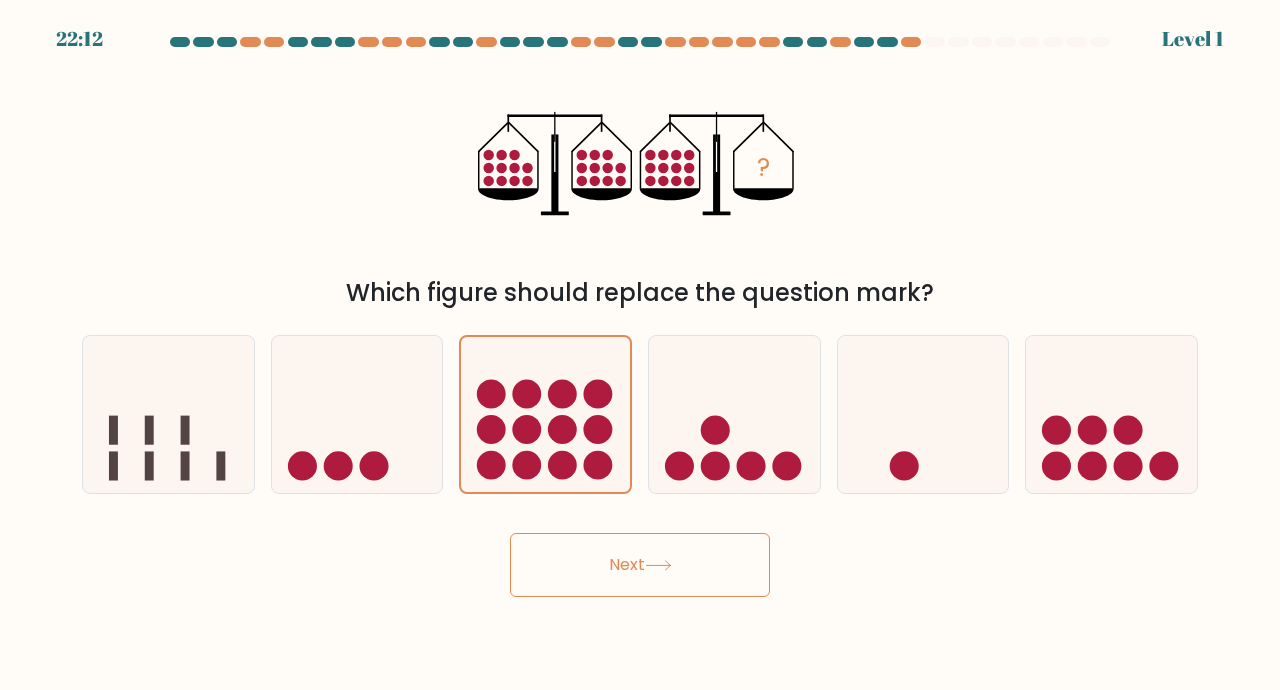 click on "Next" at bounding box center (640, 565) 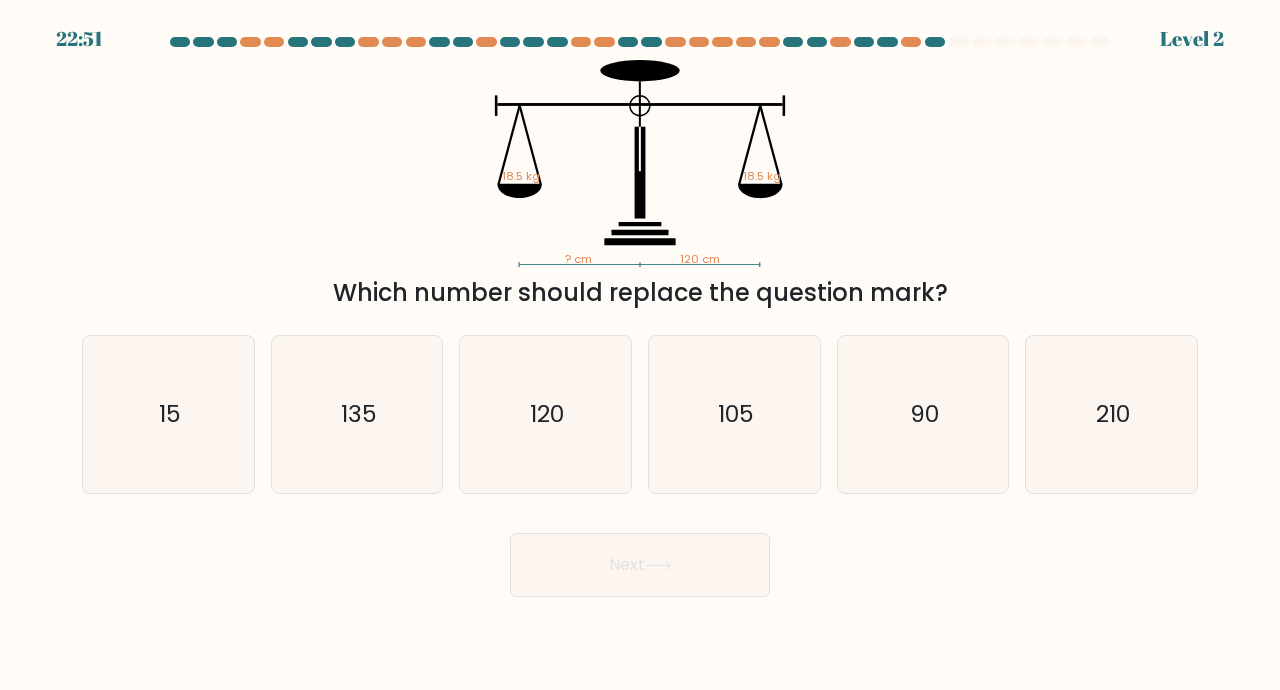 click on "120" 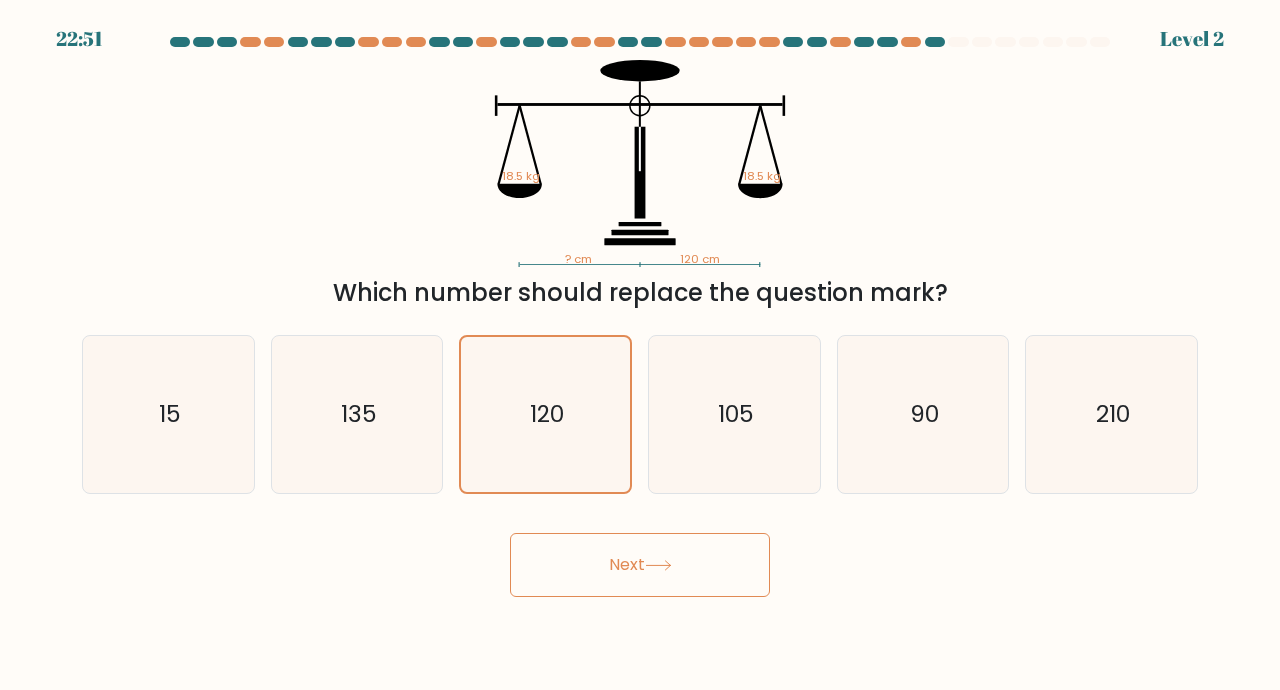 click on "Next" at bounding box center [640, 565] 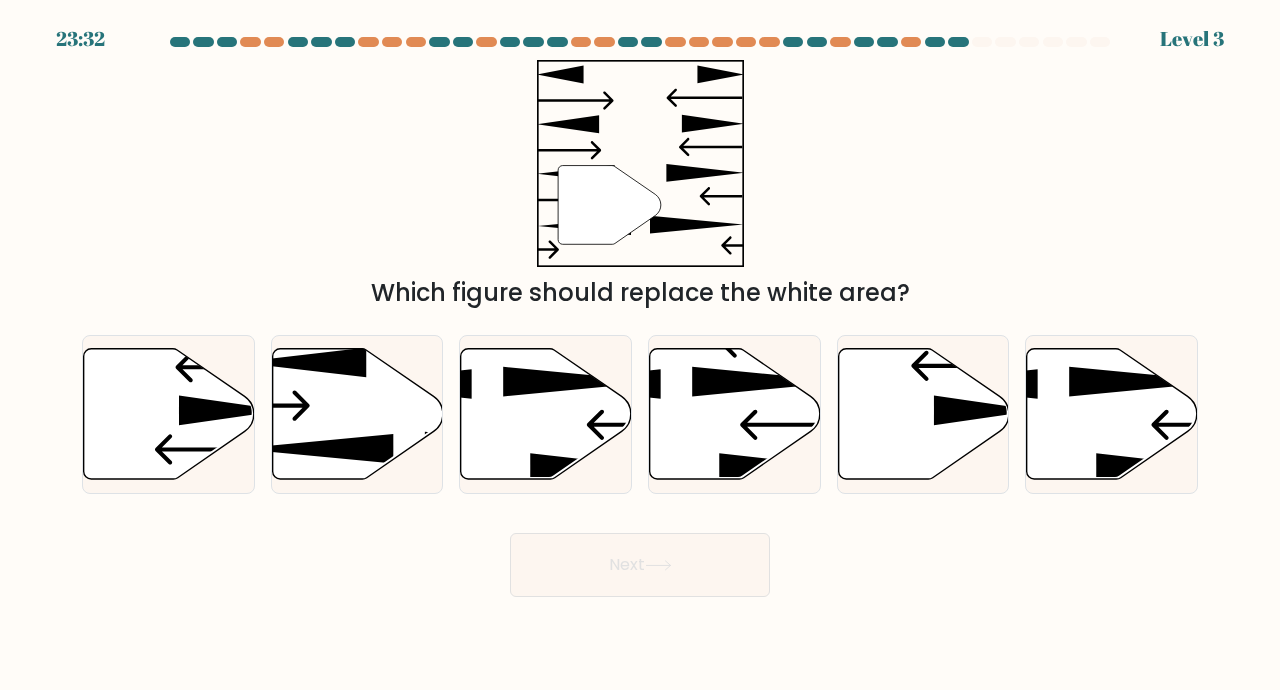 click 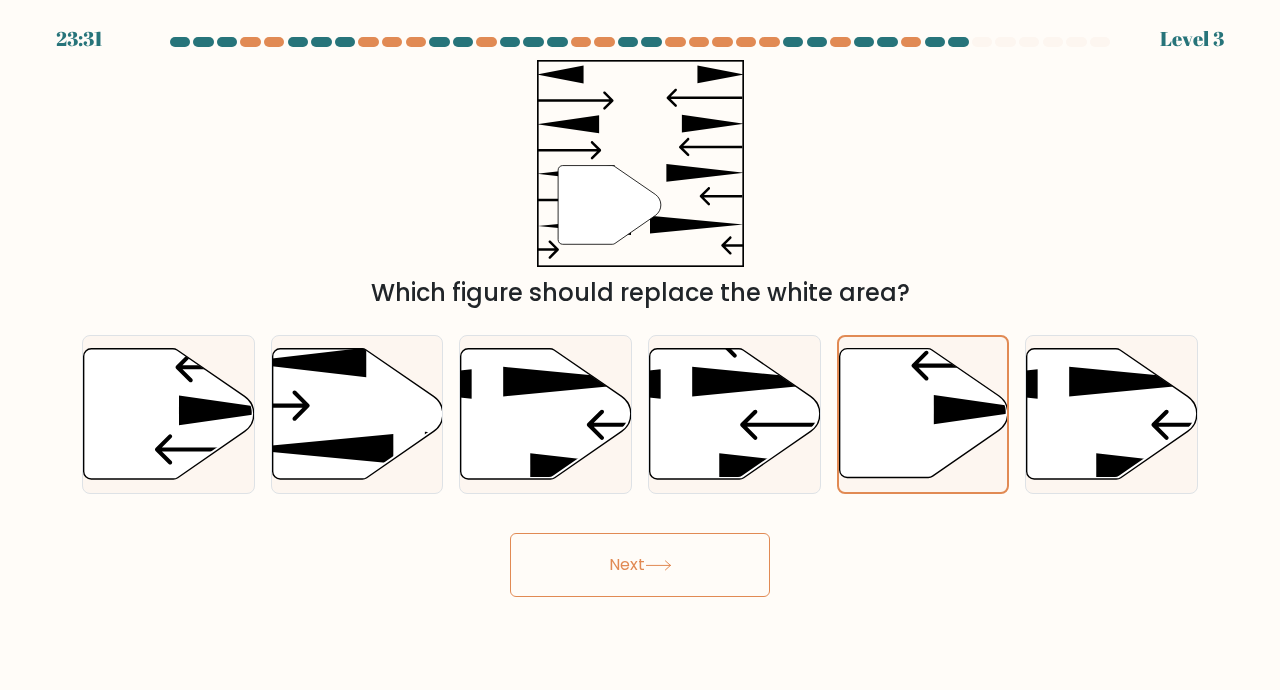 click on "Next" at bounding box center (640, 565) 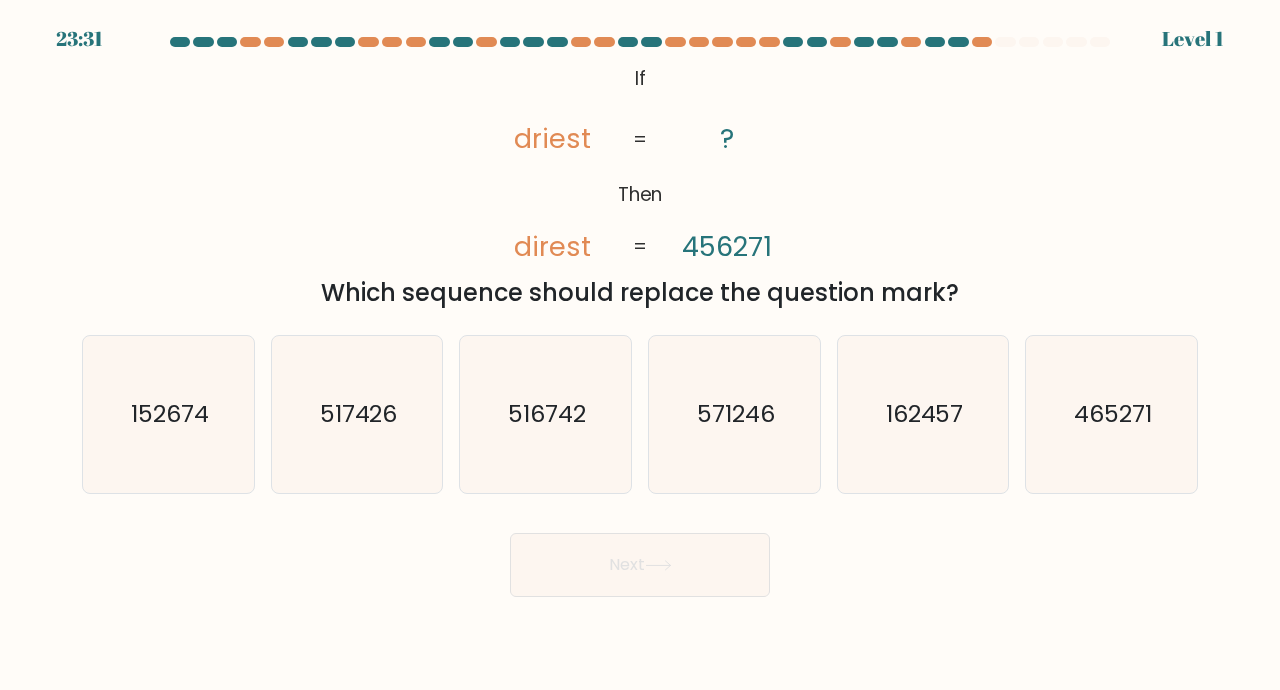 click on "465271" 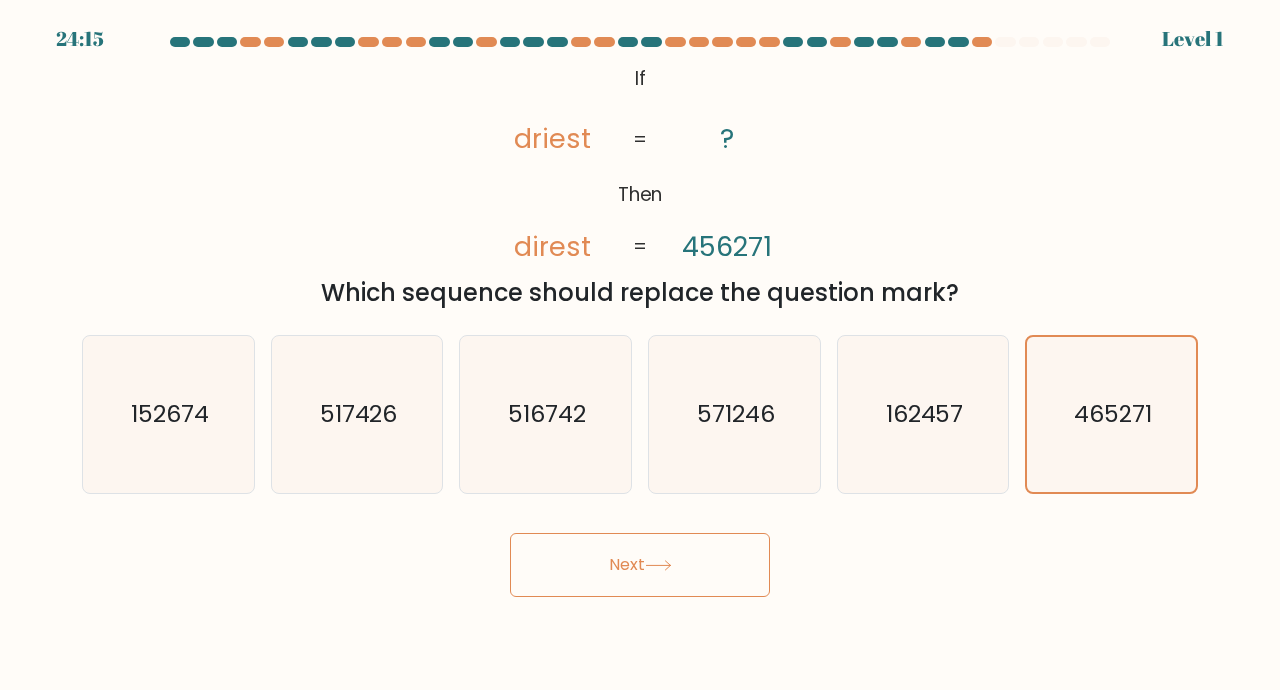 click on "Next" at bounding box center [640, 565] 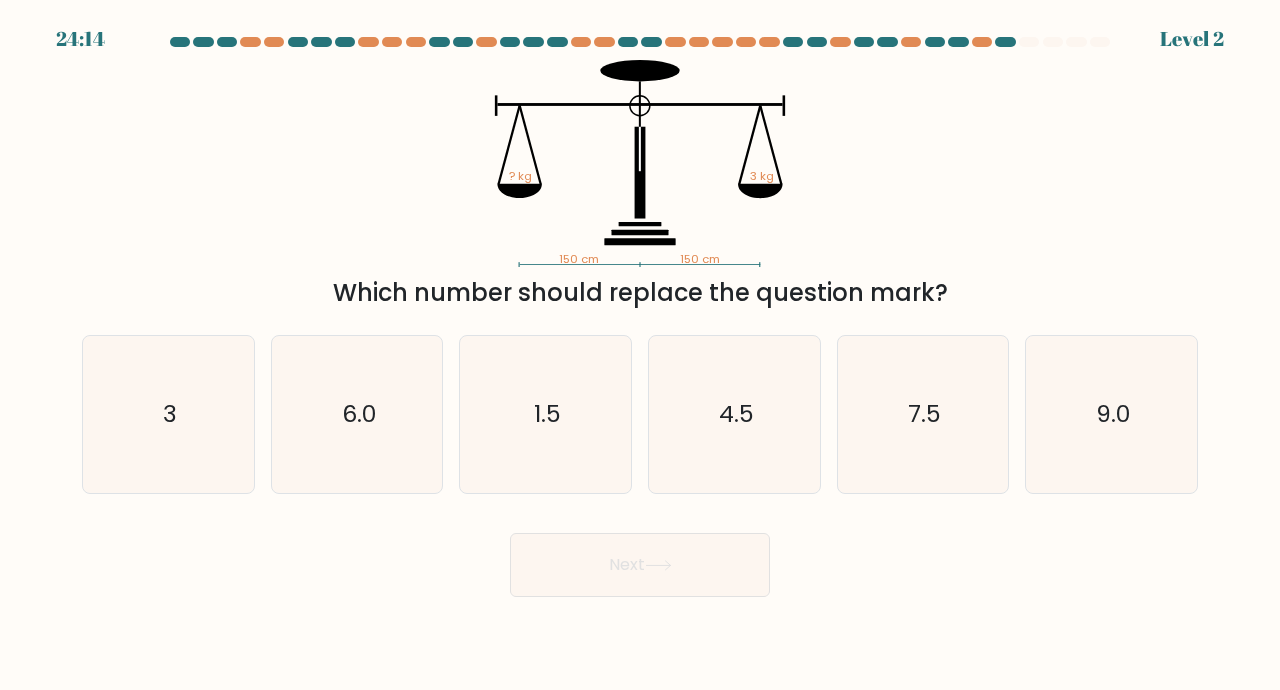 click on "7.5" at bounding box center (923, 414) 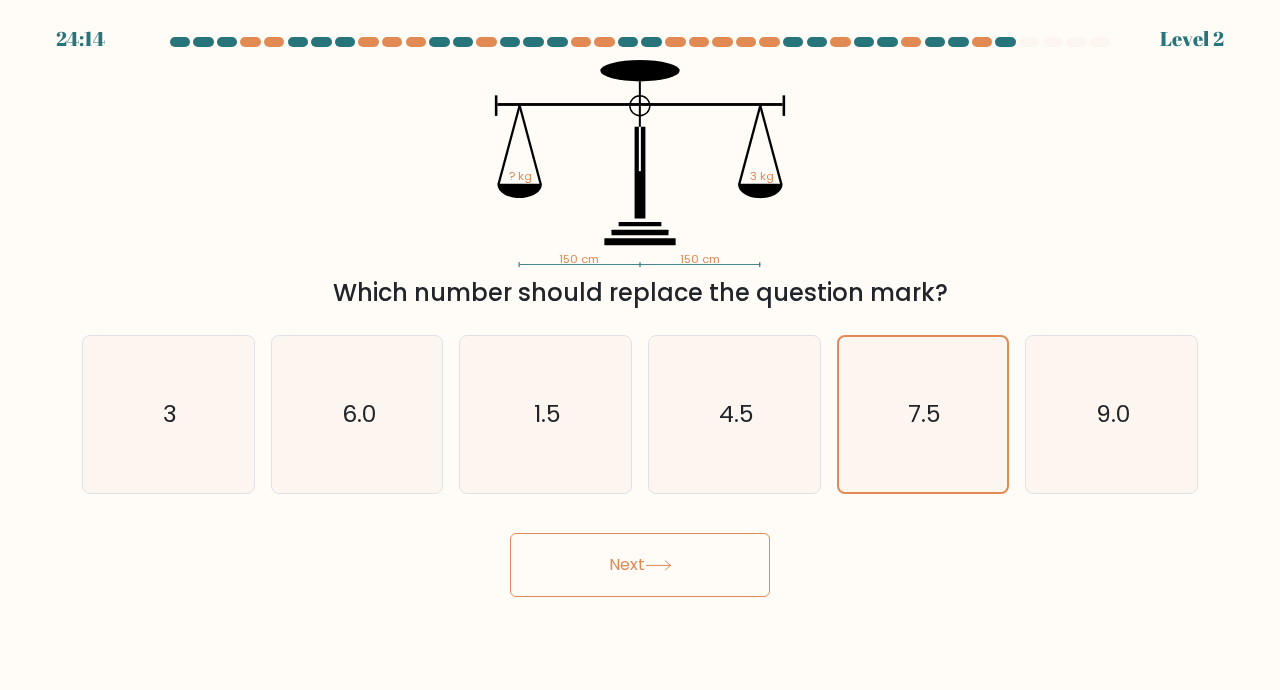 click on "Next" at bounding box center (640, 565) 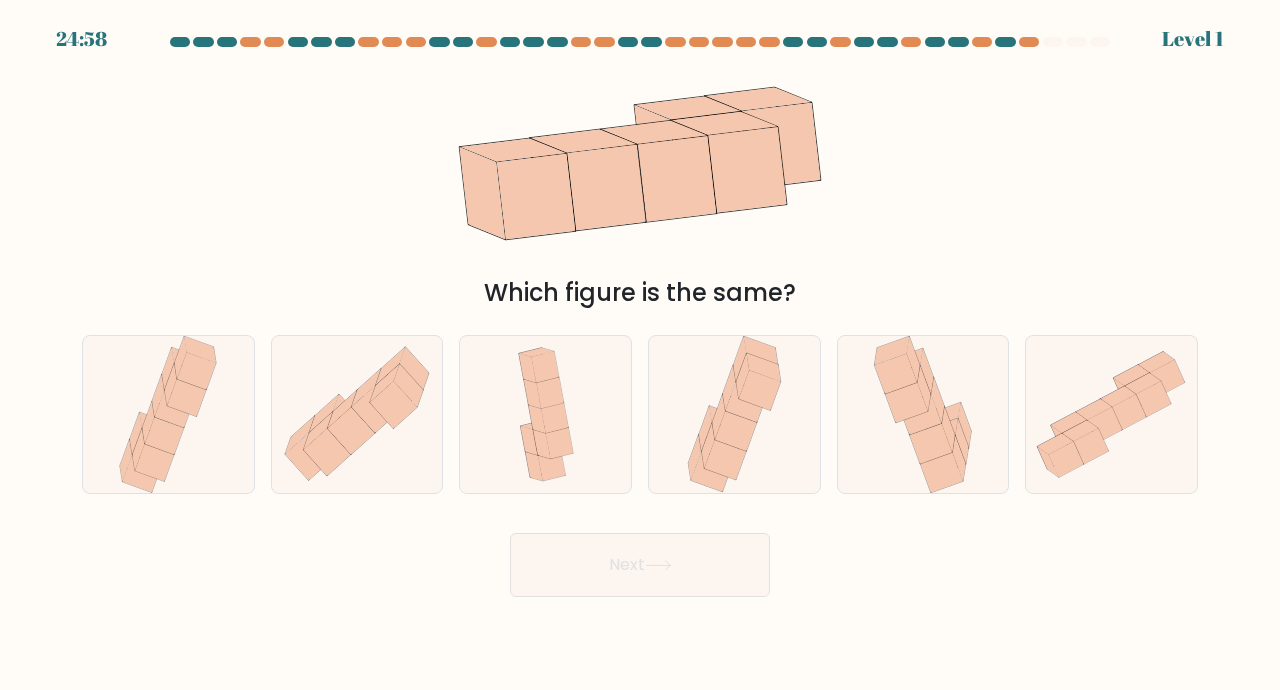 click 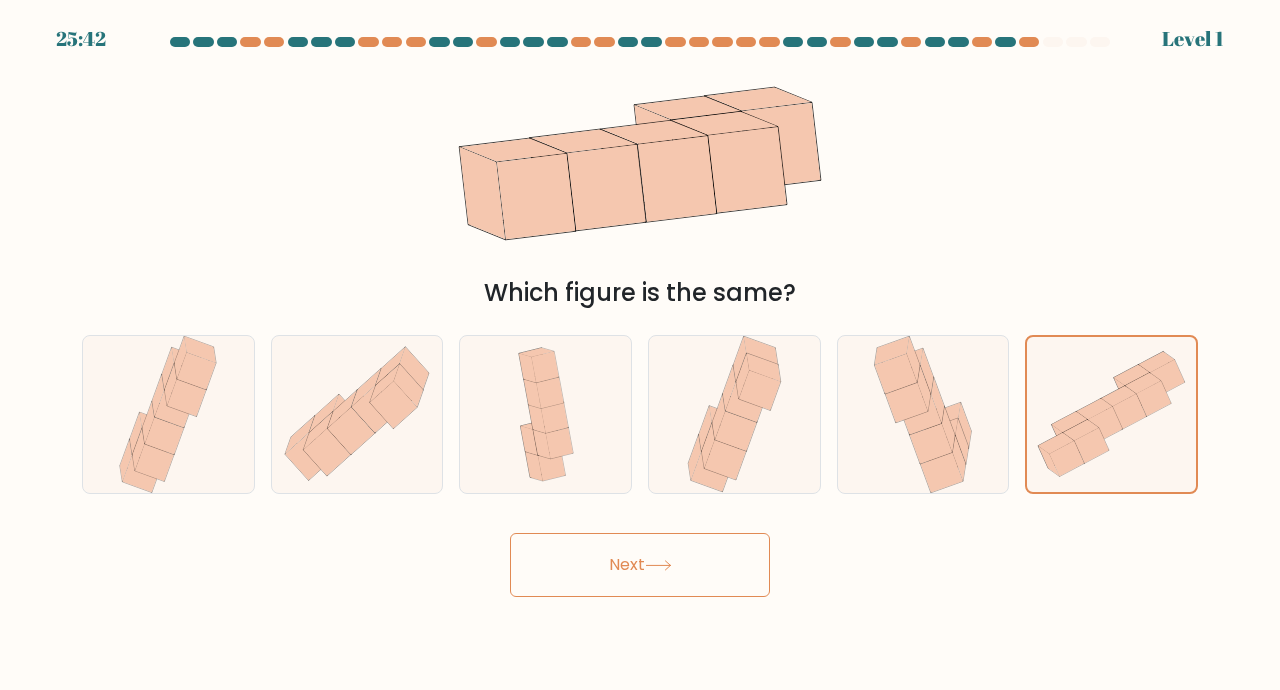 click on "Next" at bounding box center (640, 565) 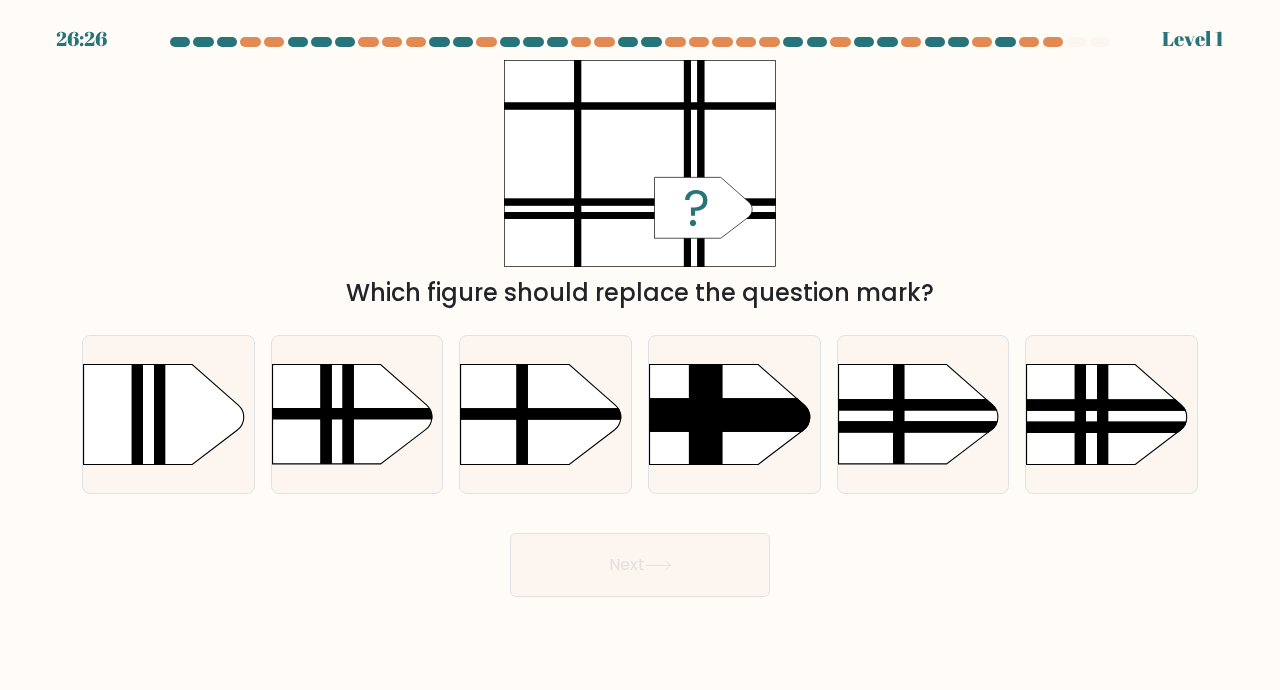 click 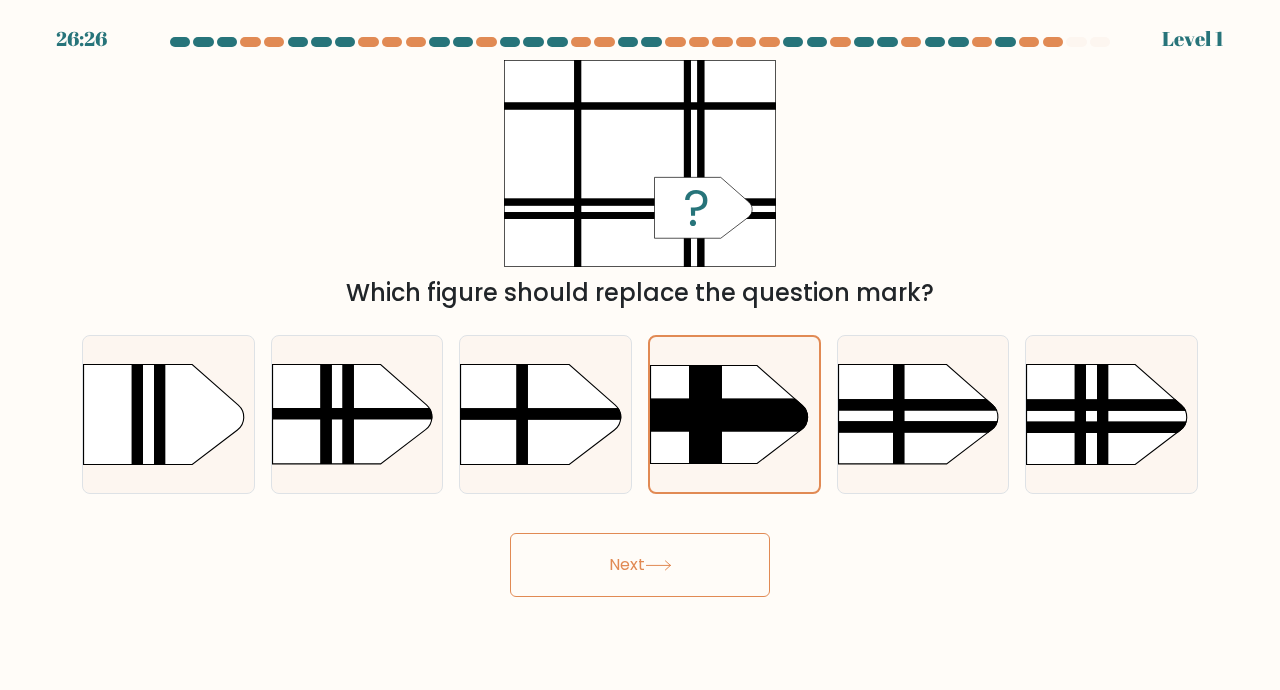 click on "Next" at bounding box center (640, 565) 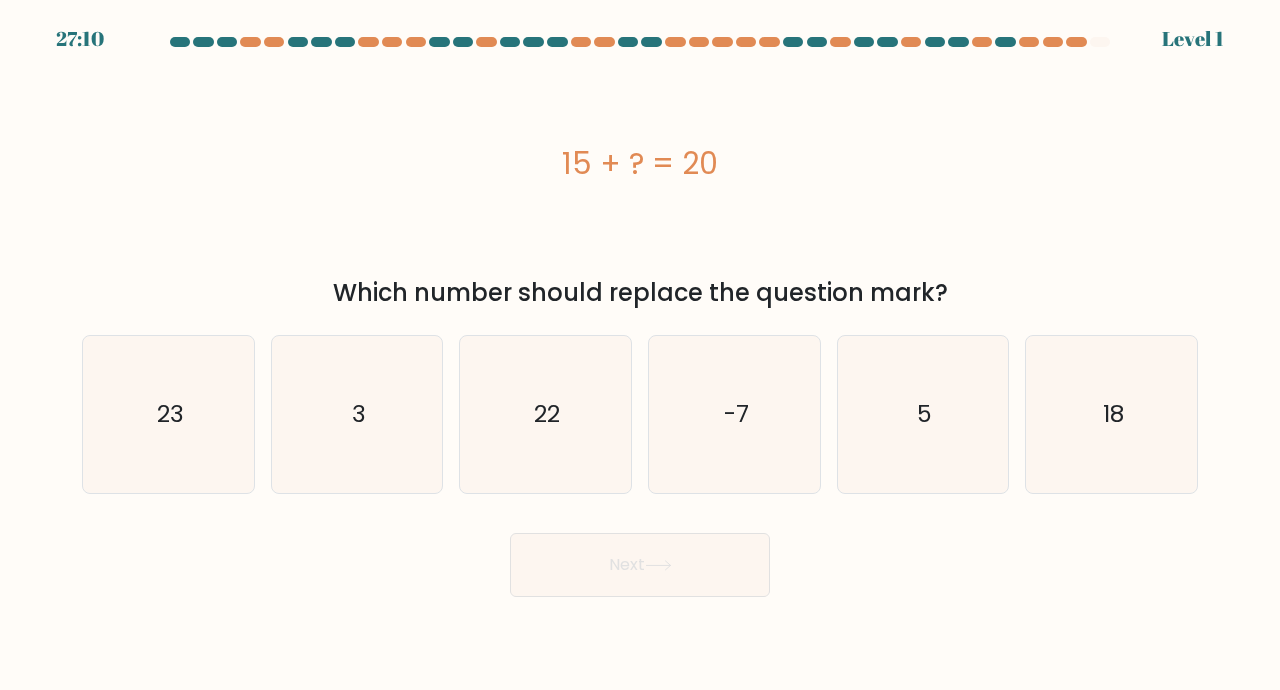 click on "5" 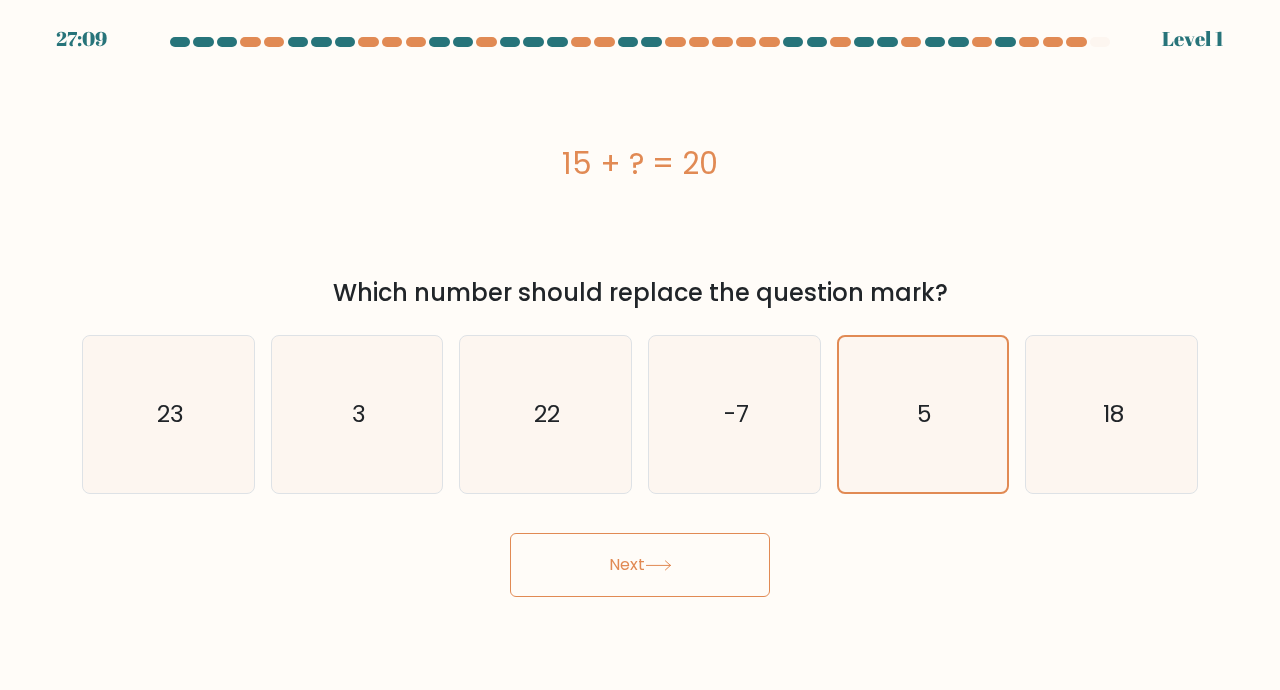click on "18" 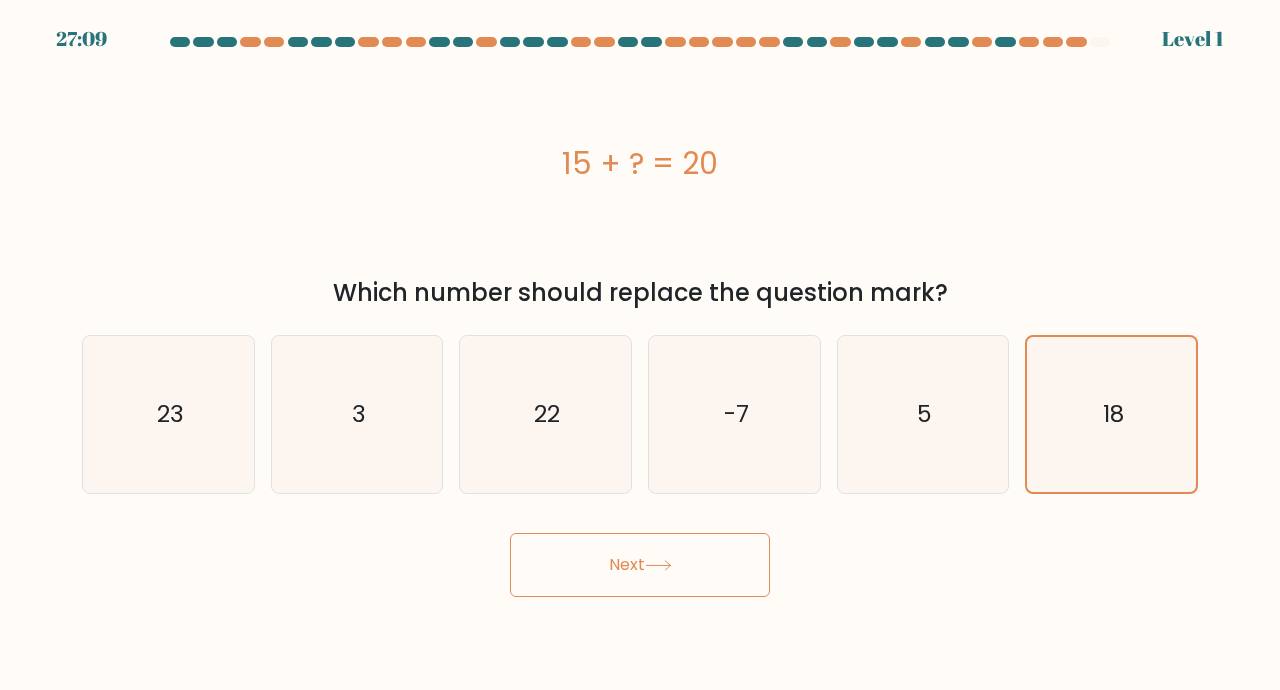 click on "Next" at bounding box center (640, 565) 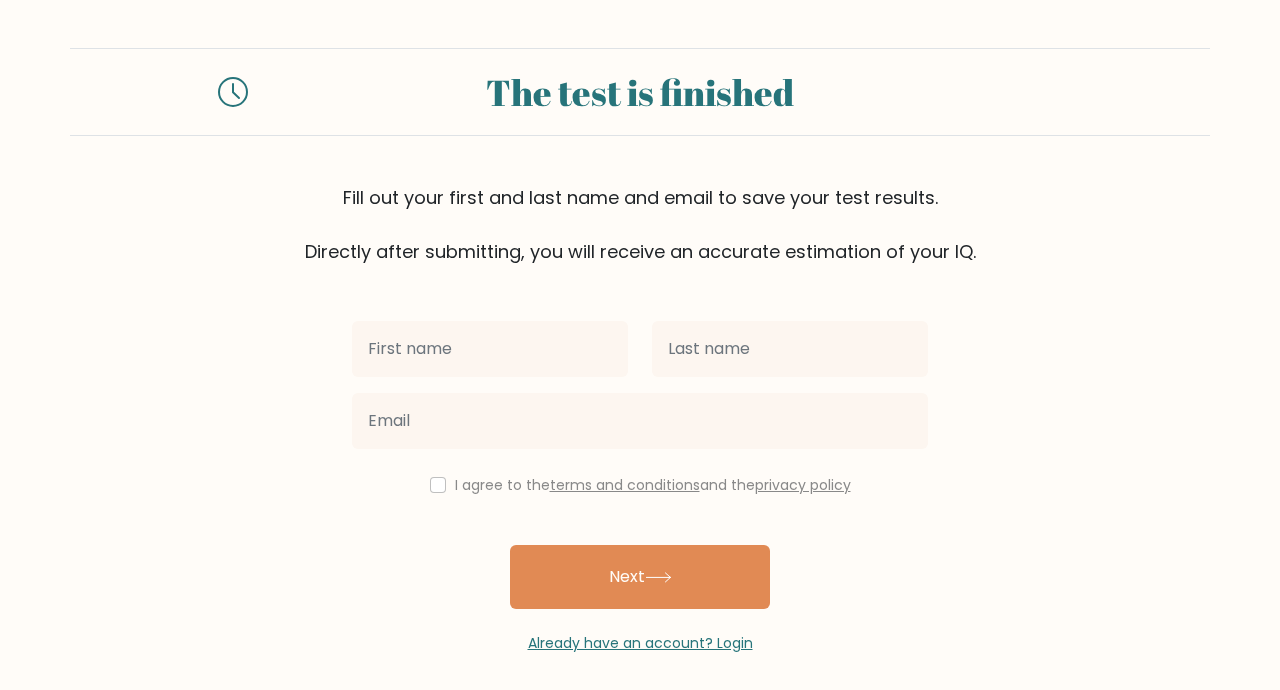 scroll, scrollTop: 0, scrollLeft: 0, axis: both 